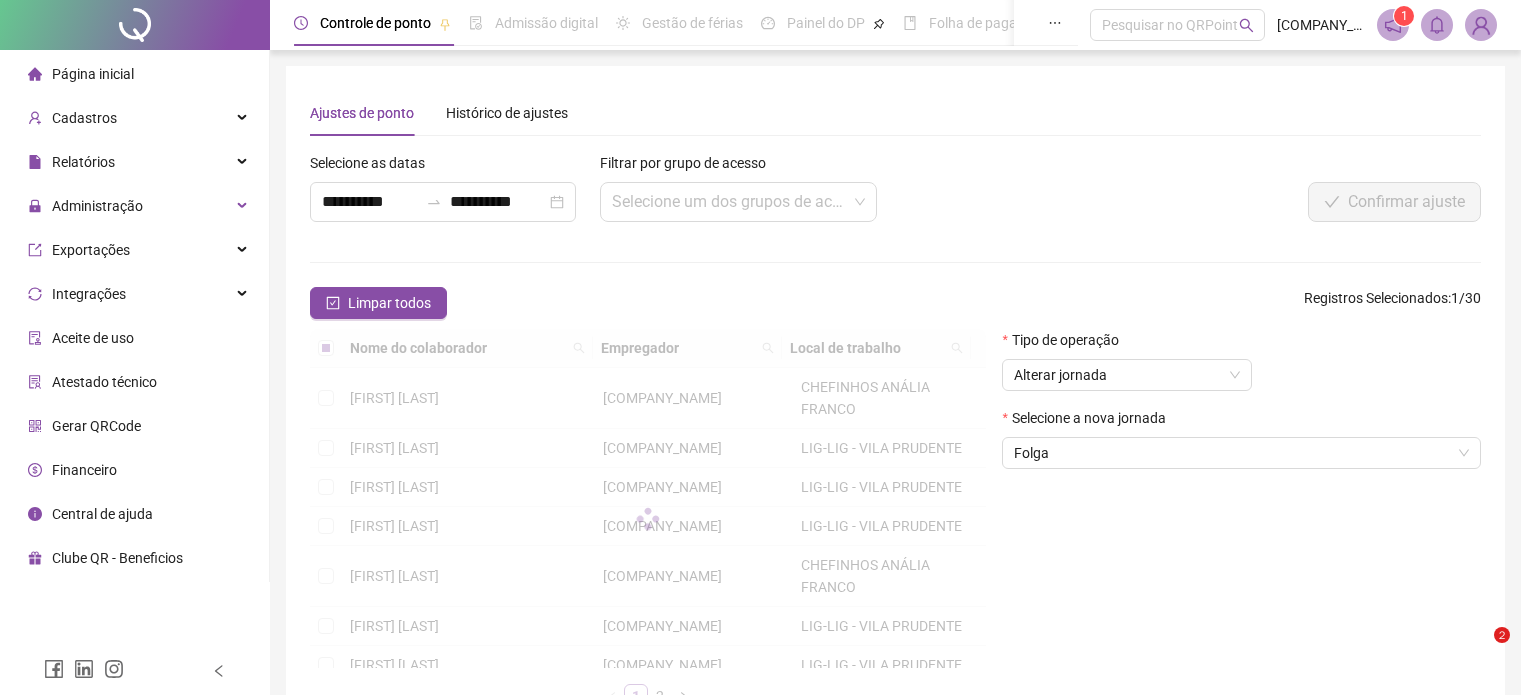 scroll, scrollTop: 0, scrollLeft: 0, axis: both 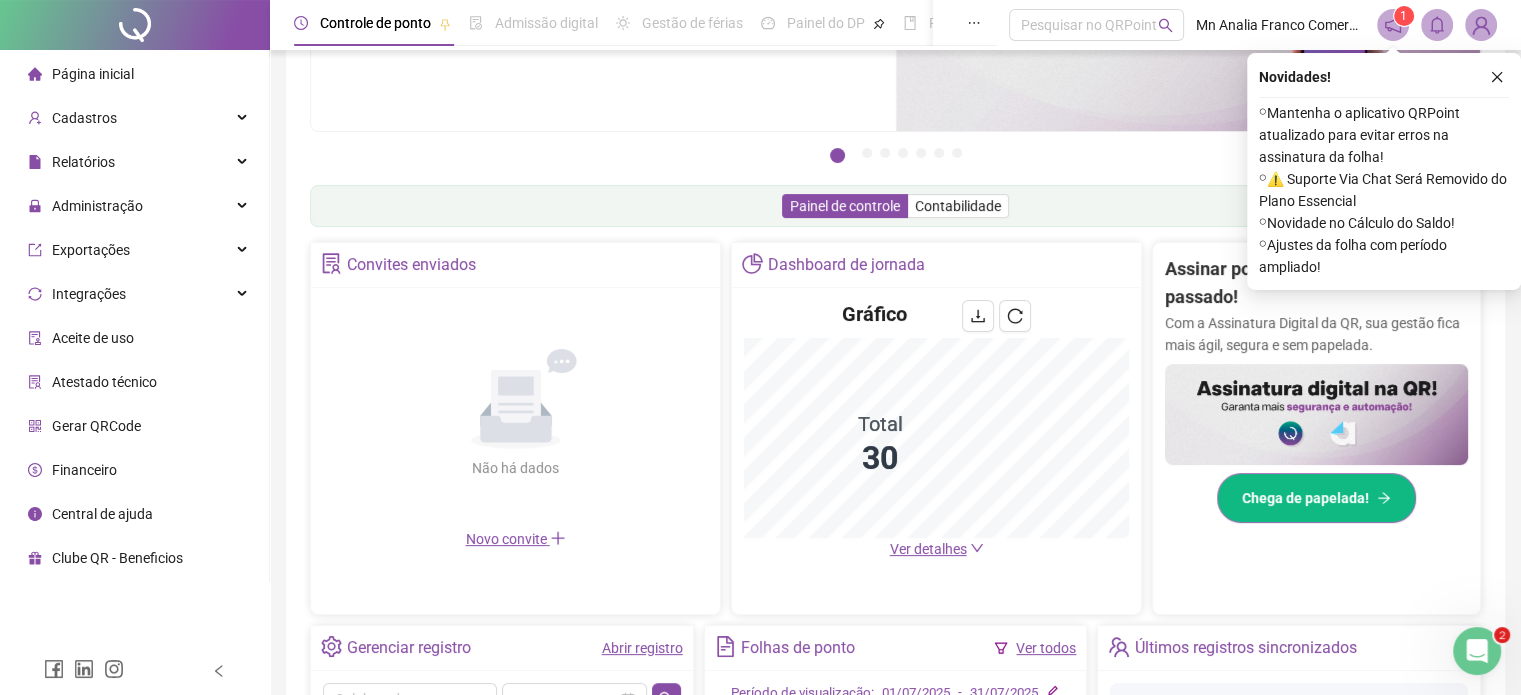 click on "Chega de papelada!" at bounding box center [1305, 498] 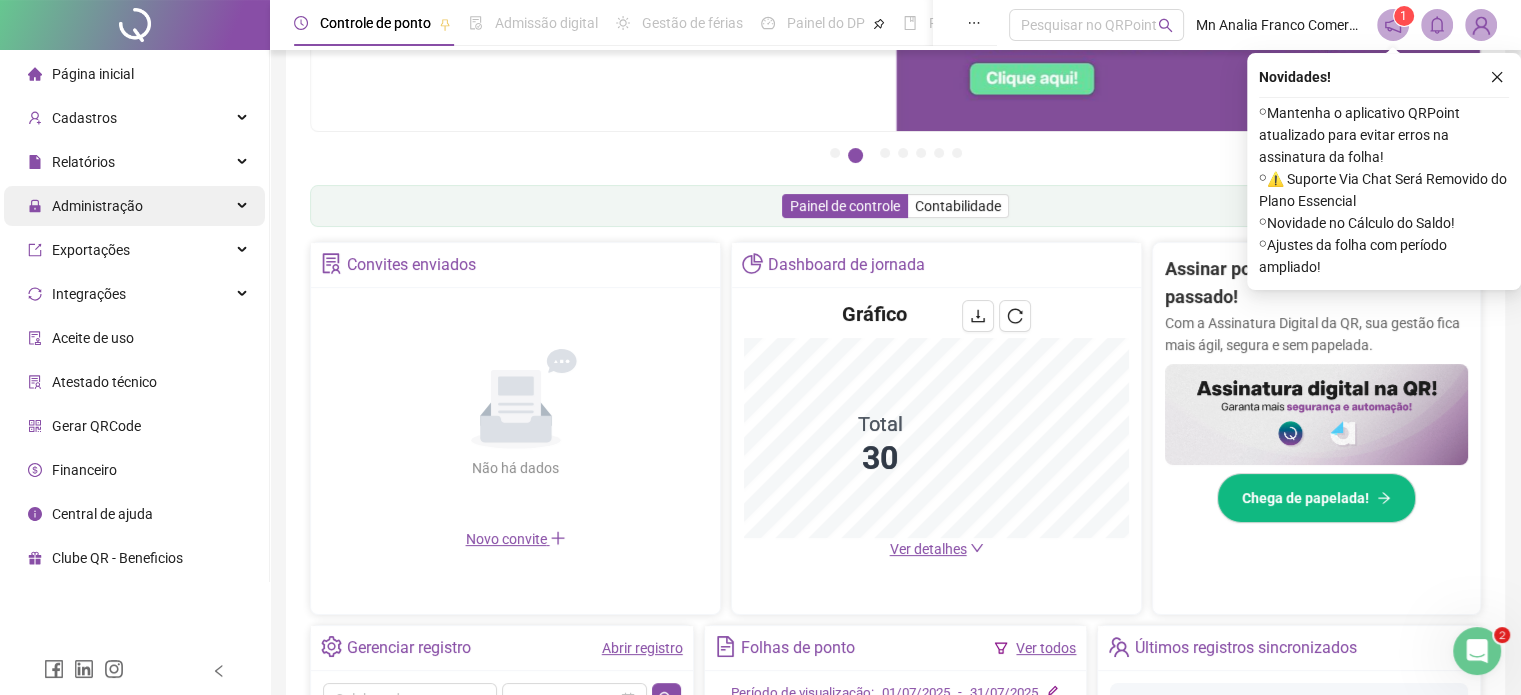 click on "Administração" at bounding box center [134, 206] 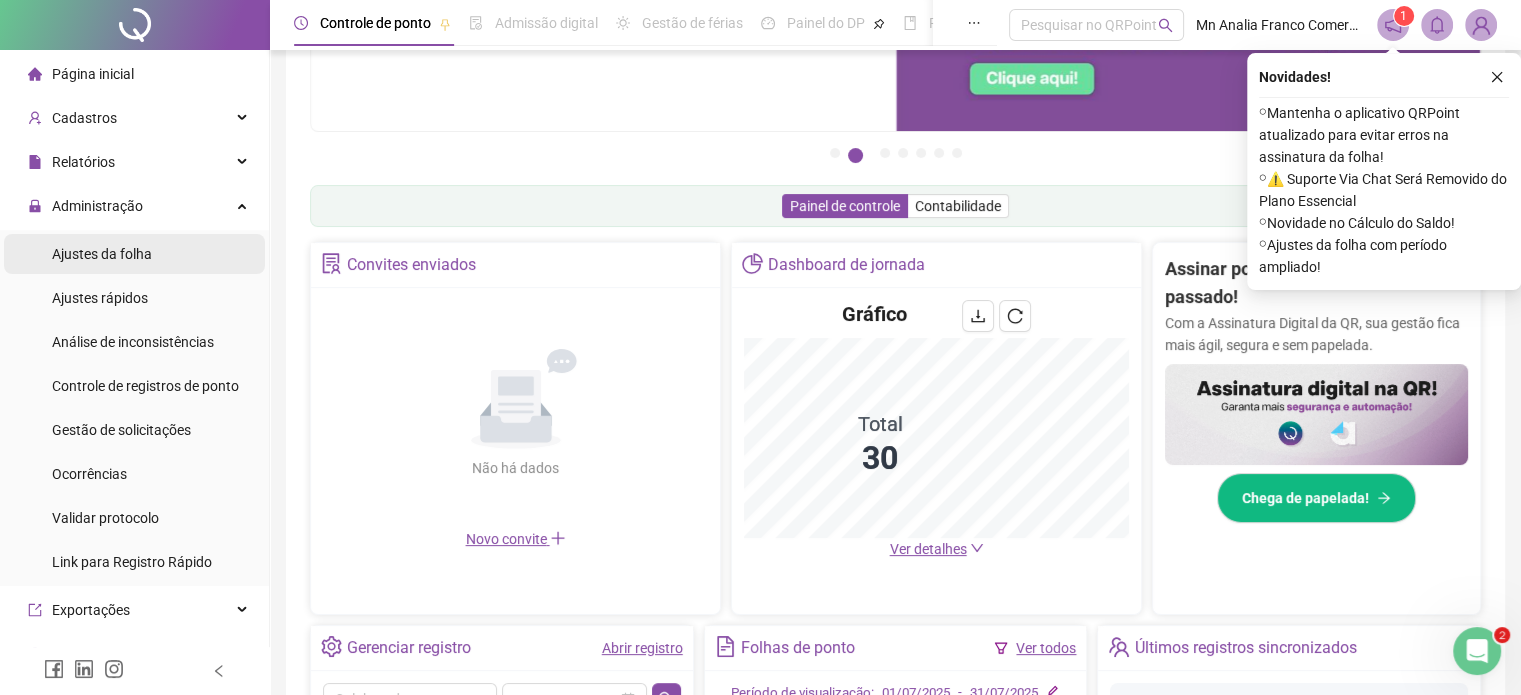 click on "Ajustes da folha" at bounding box center [102, 254] 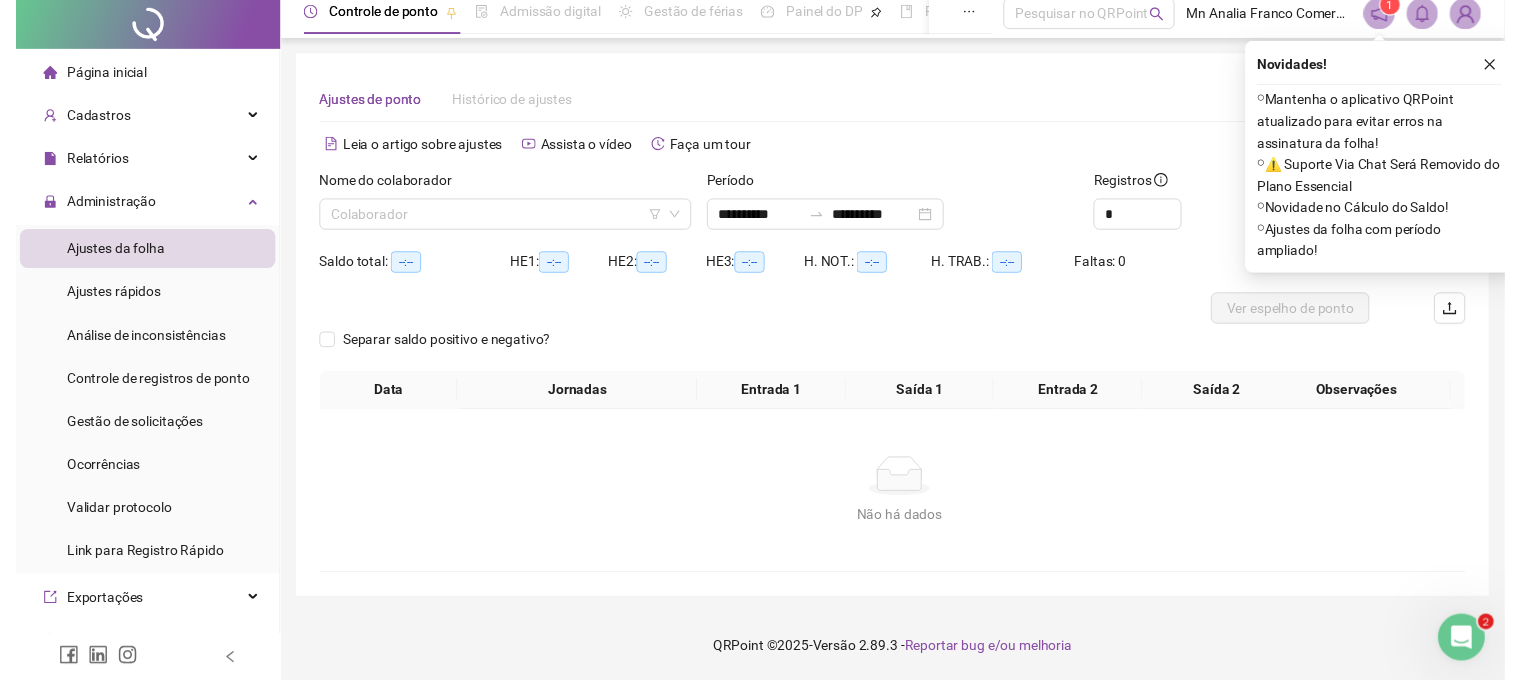 scroll, scrollTop: 0, scrollLeft: 0, axis: both 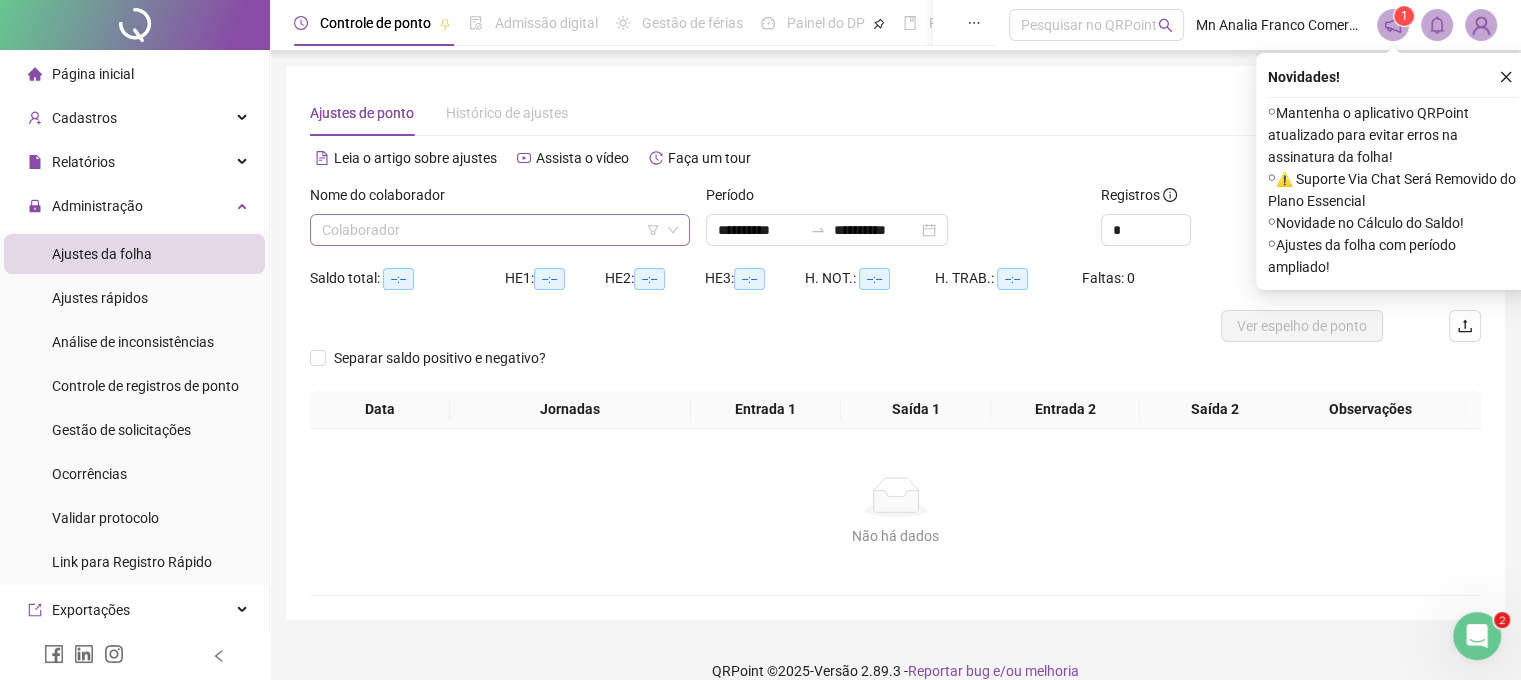 click at bounding box center [491, 230] 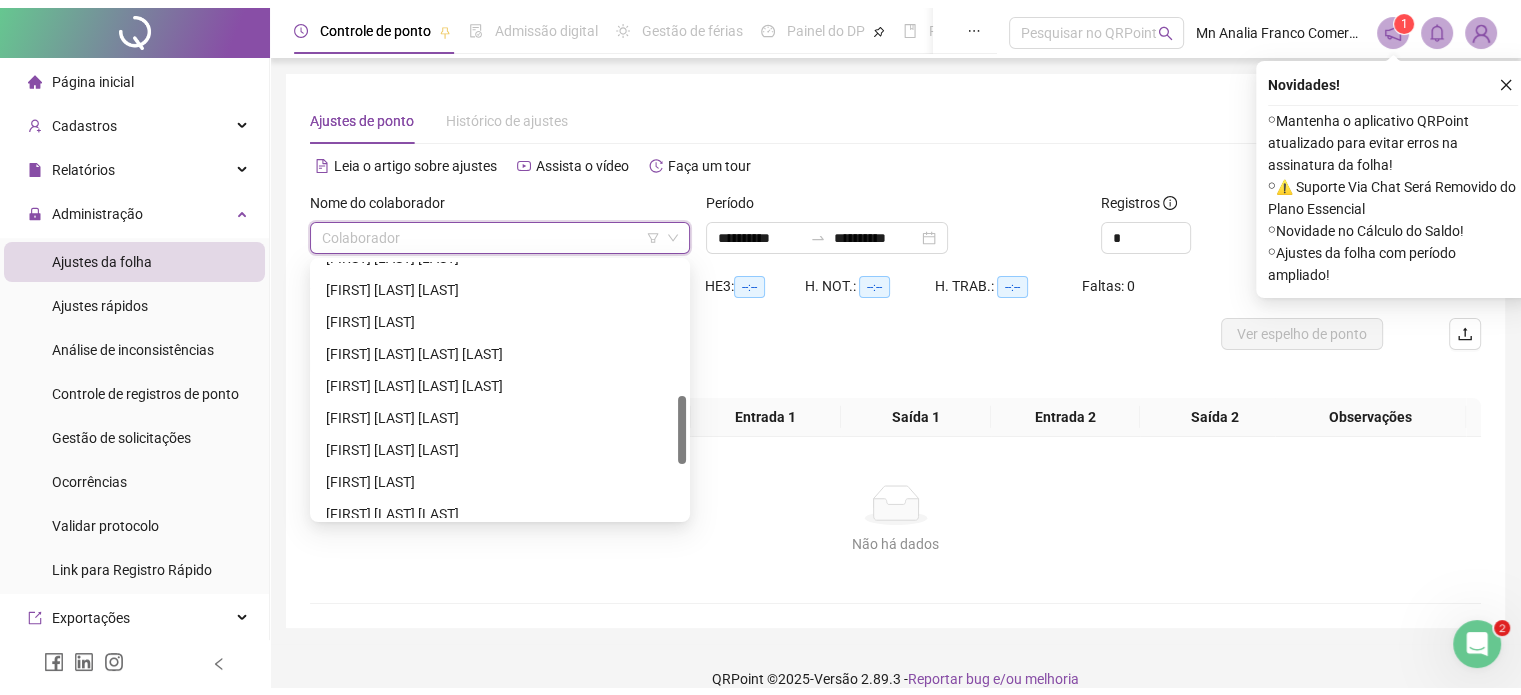 scroll, scrollTop: 600, scrollLeft: 0, axis: vertical 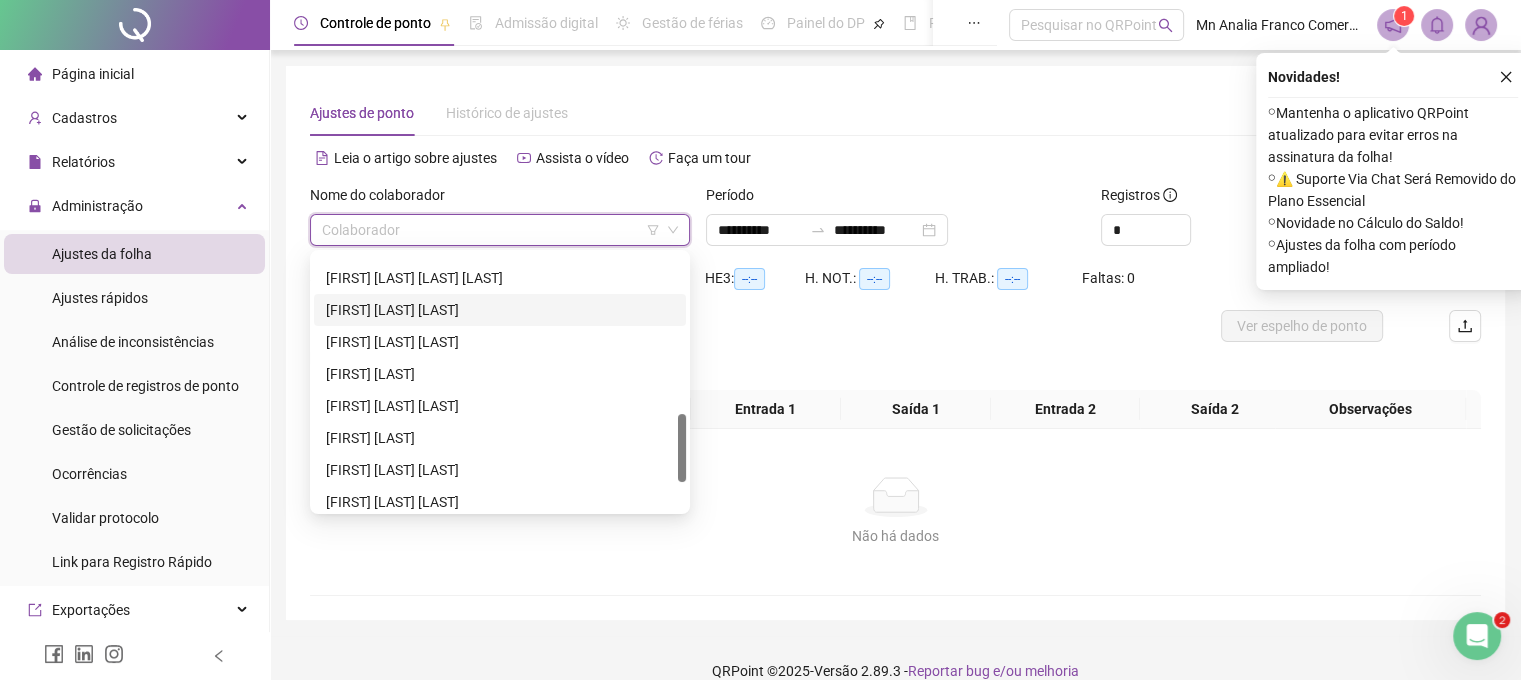 click on "[FIRST] [LAST] [LAST]" at bounding box center (500, 310) 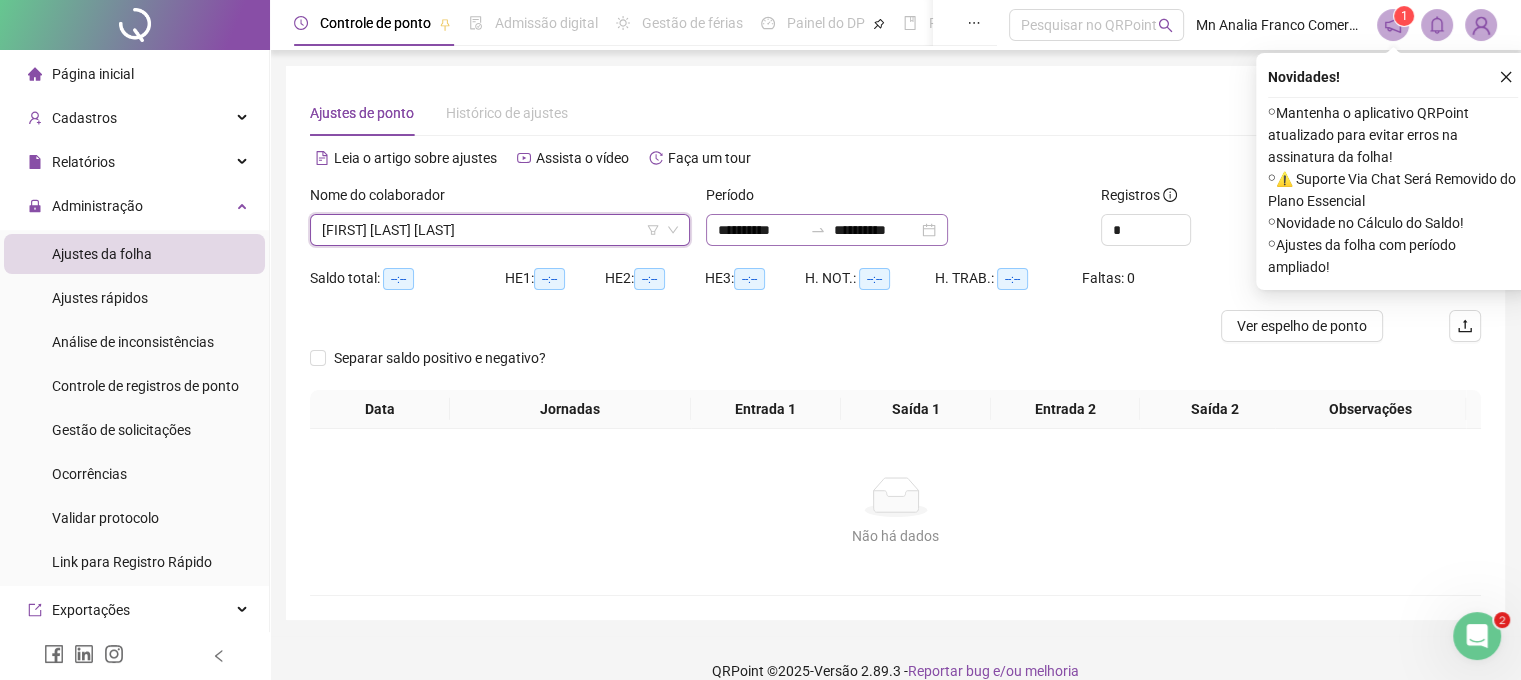 click on "**********" at bounding box center [827, 230] 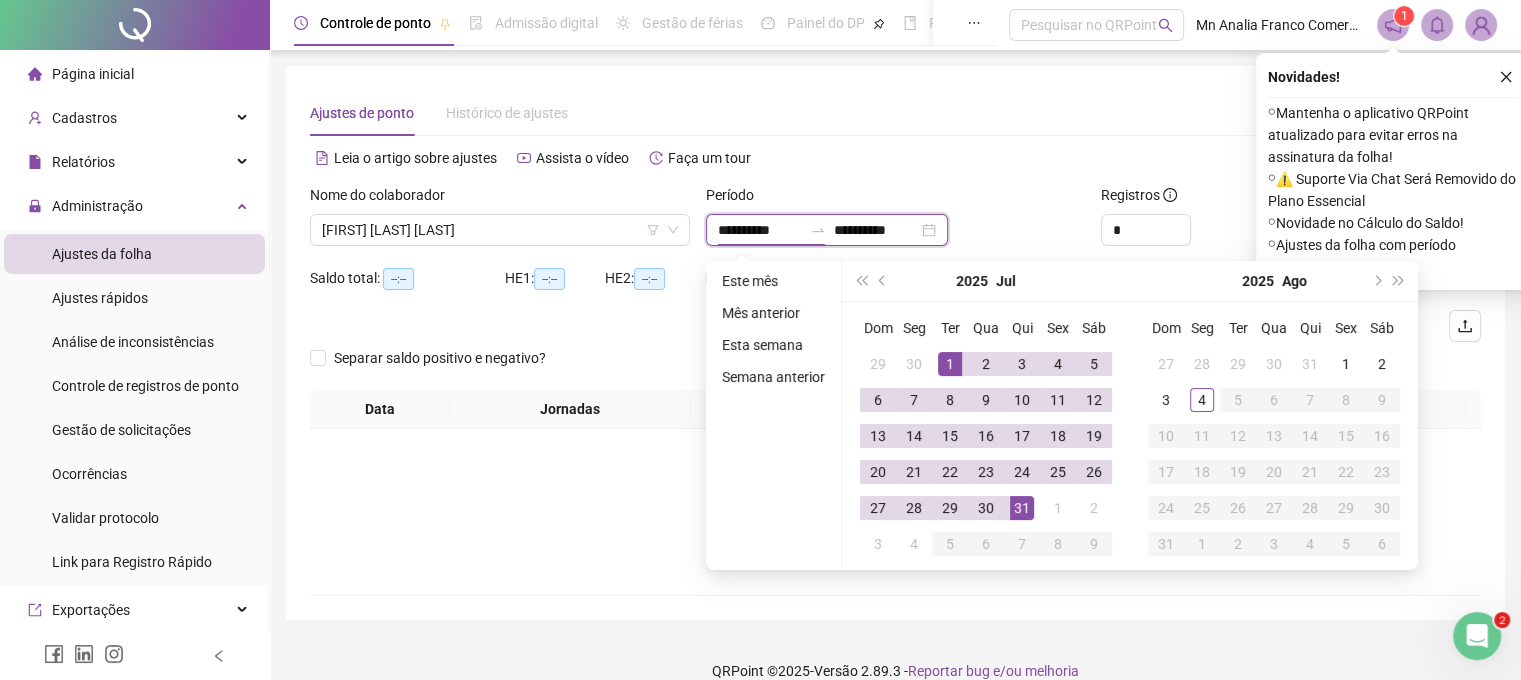 click on "**********" at bounding box center [876, 230] 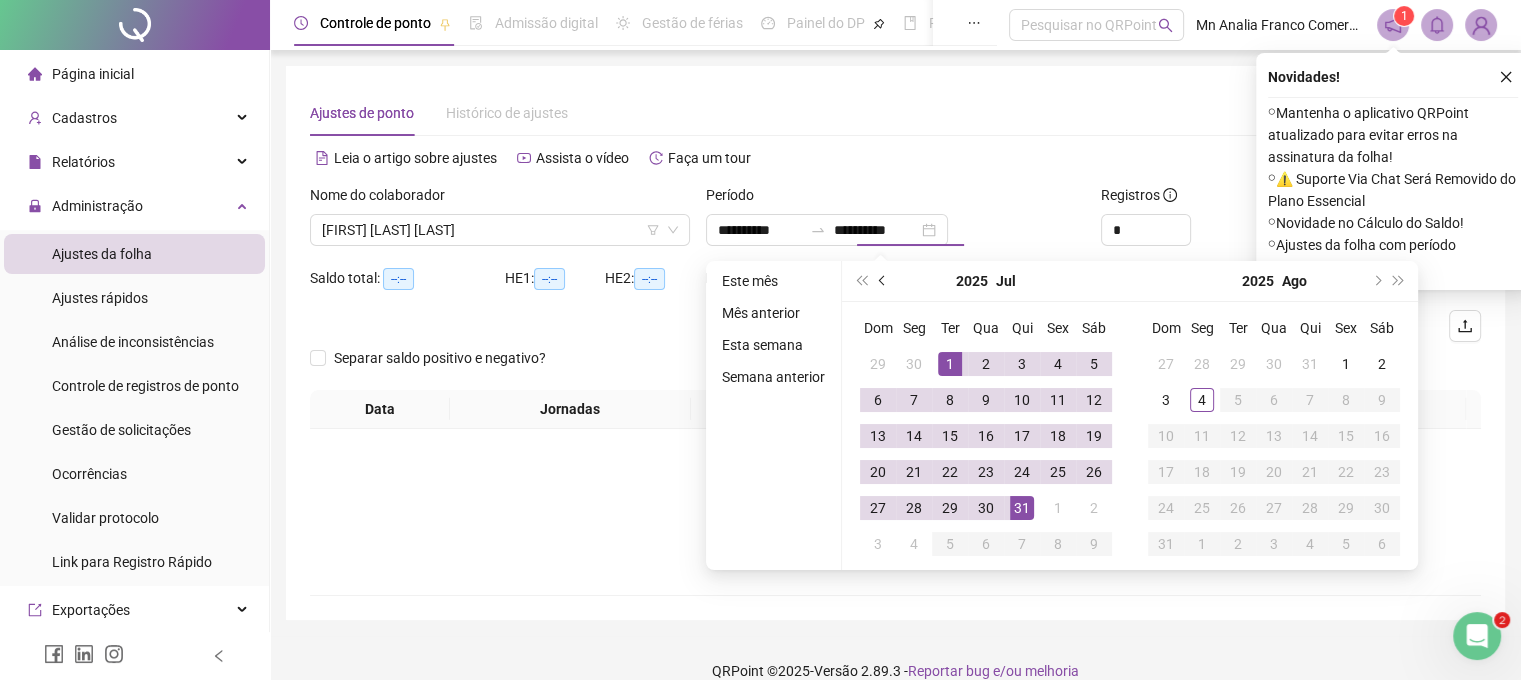 click at bounding box center (883, 281) 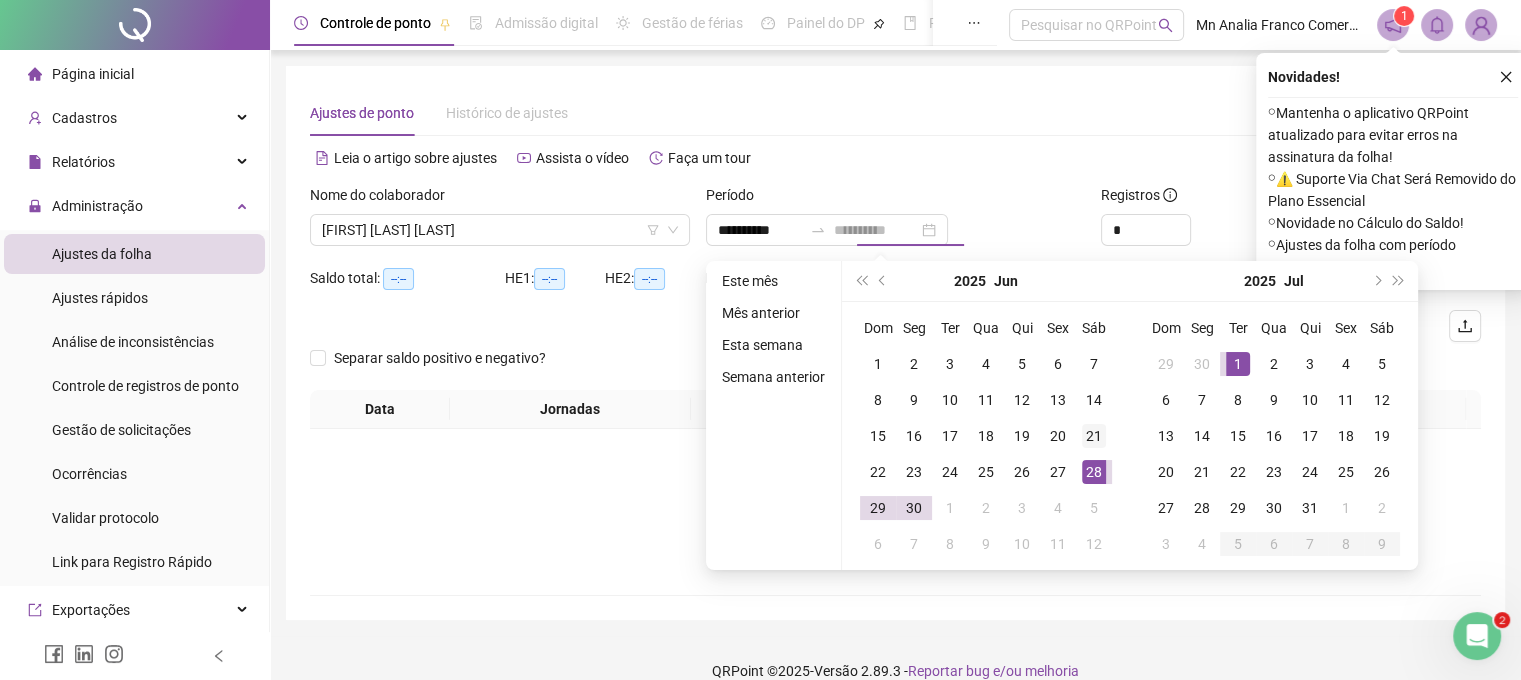 type on "**********" 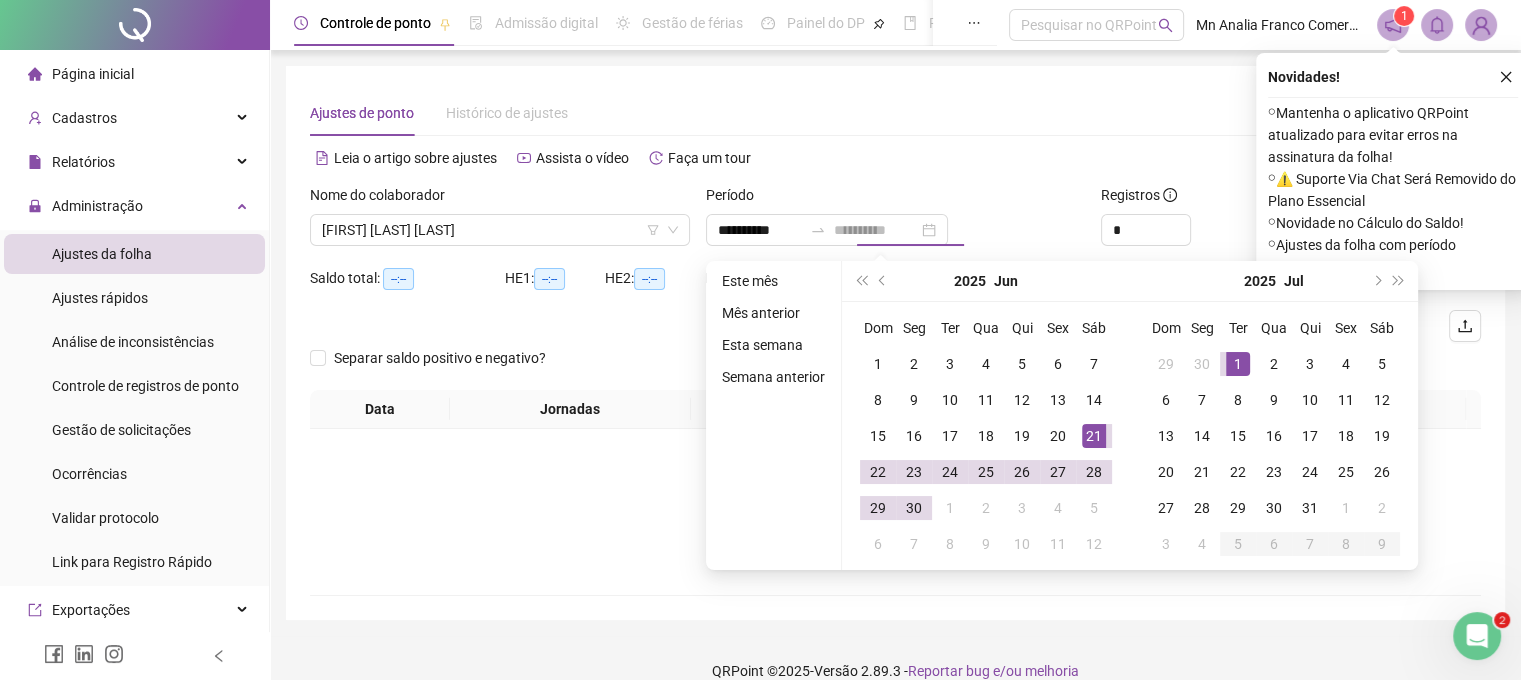 click on "21" at bounding box center (1094, 436) 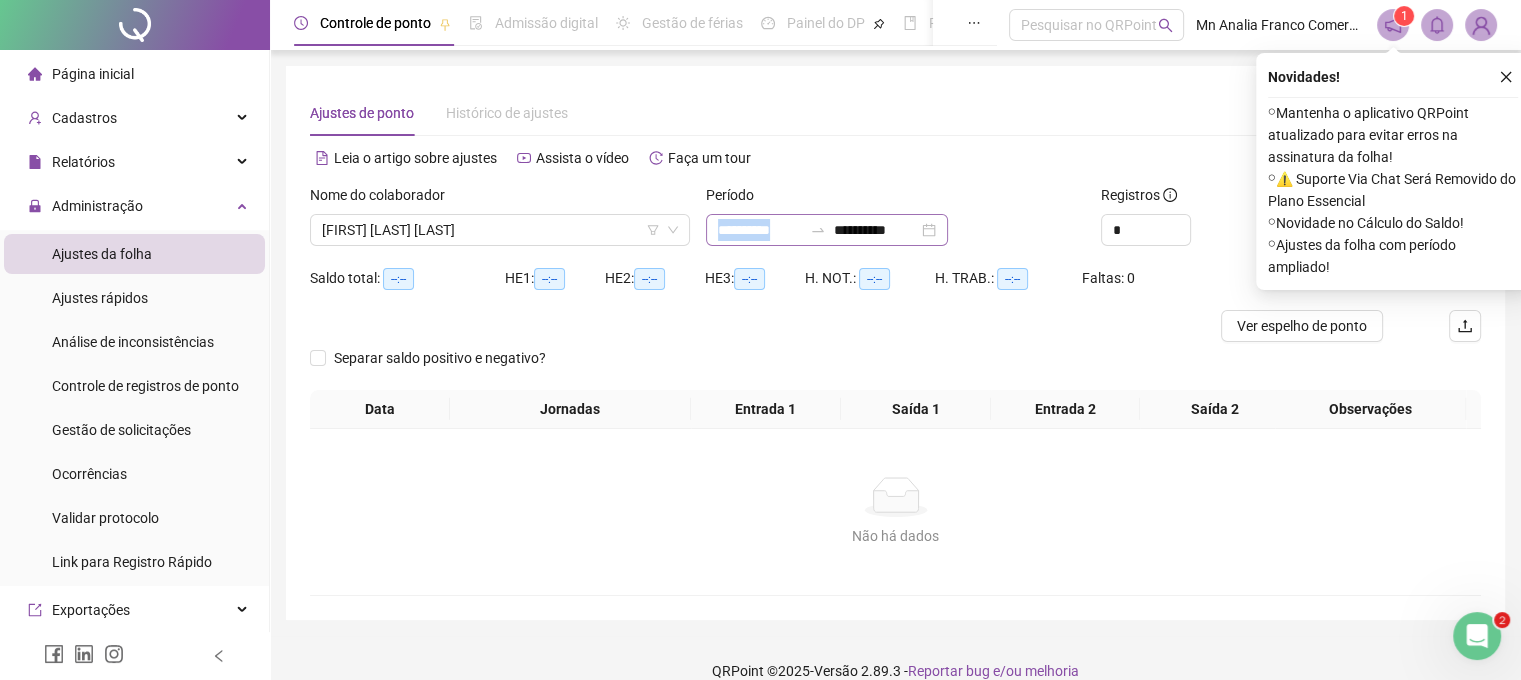 drag, startPoint x: 868, startPoint y: 211, endPoint x: 868, endPoint y: 227, distance: 16 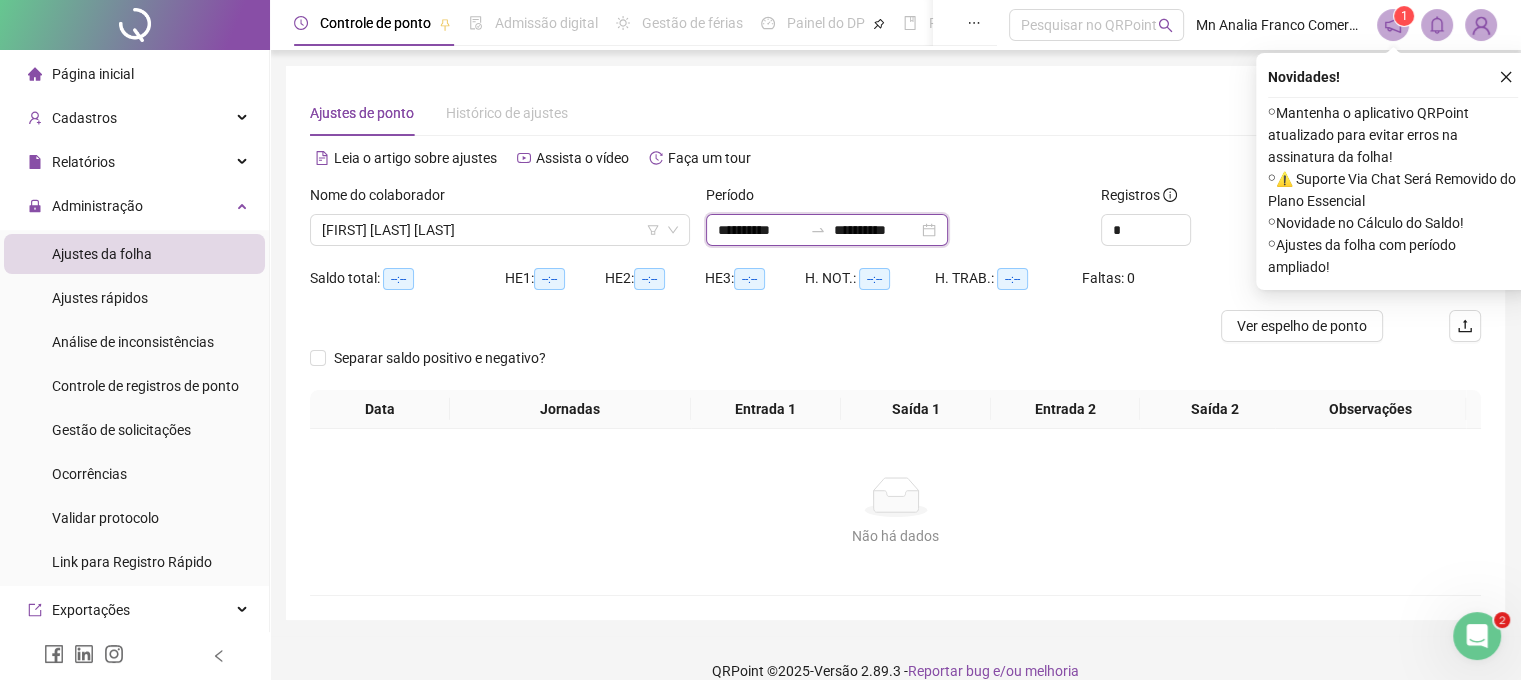 click on "**********" at bounding box center [876, 230] 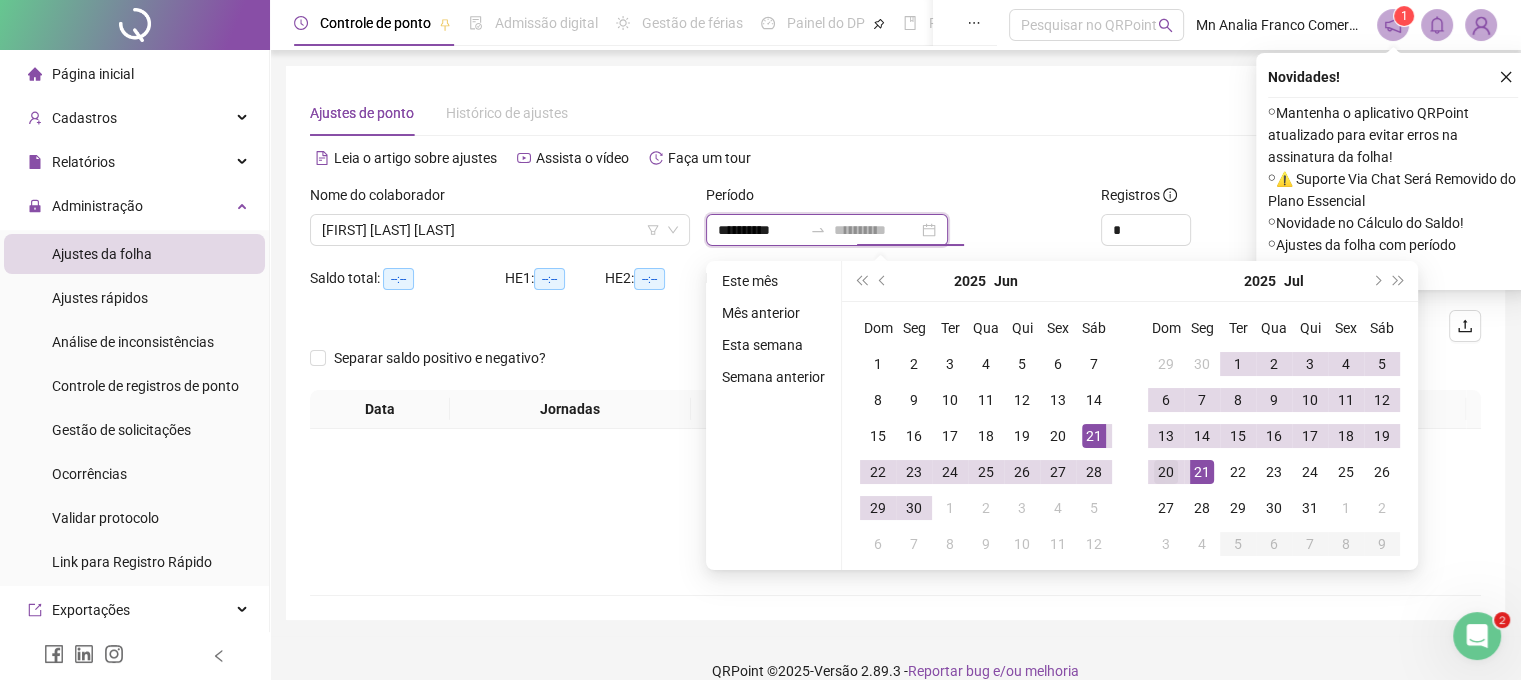 type on "**********" 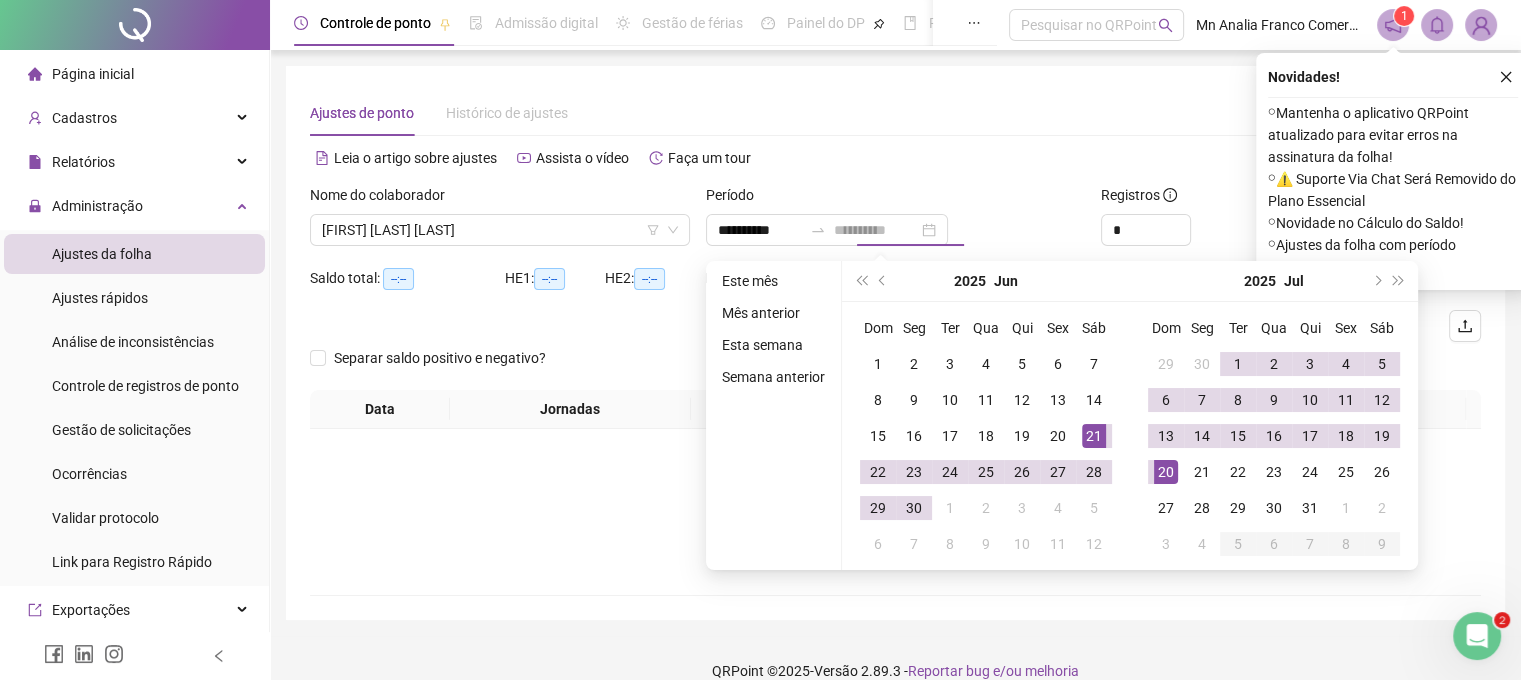 click on "20" at bounding box center (1166, 472) 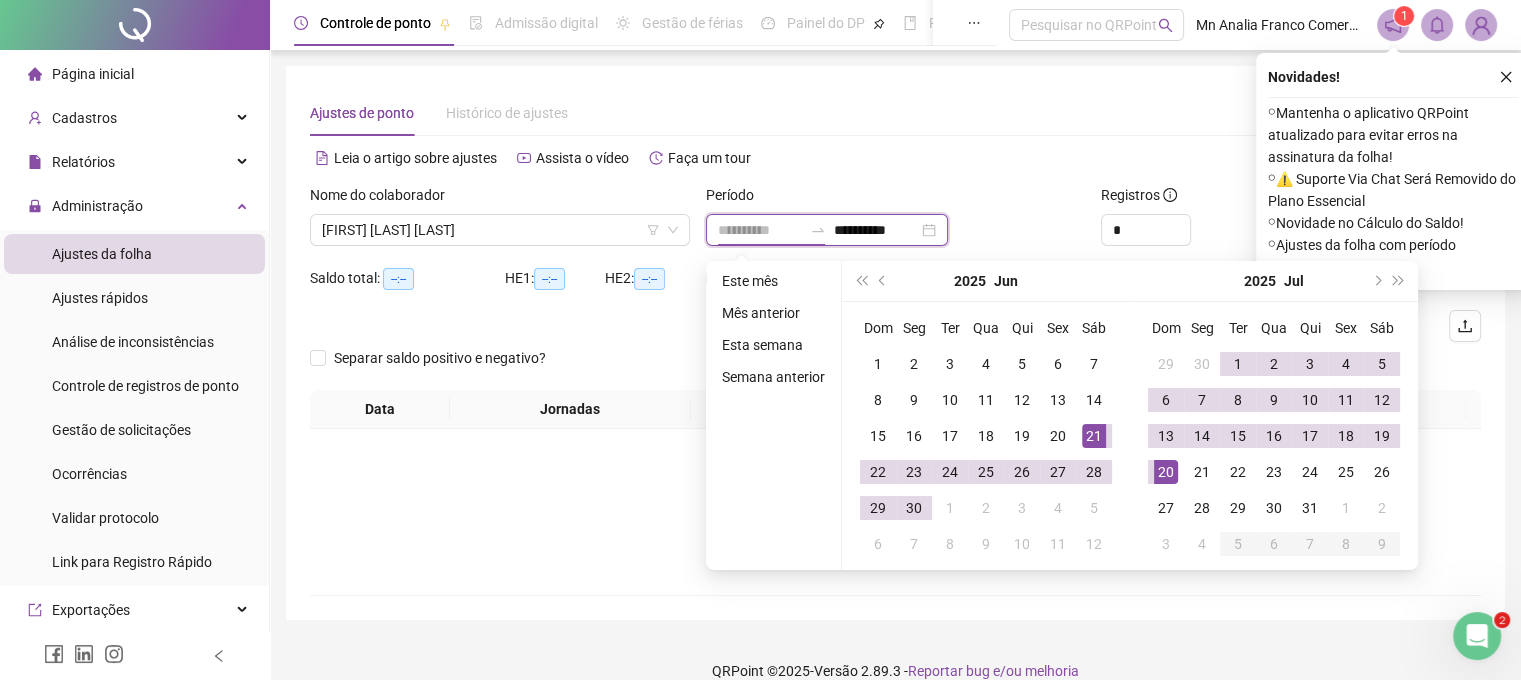 type on "**********" 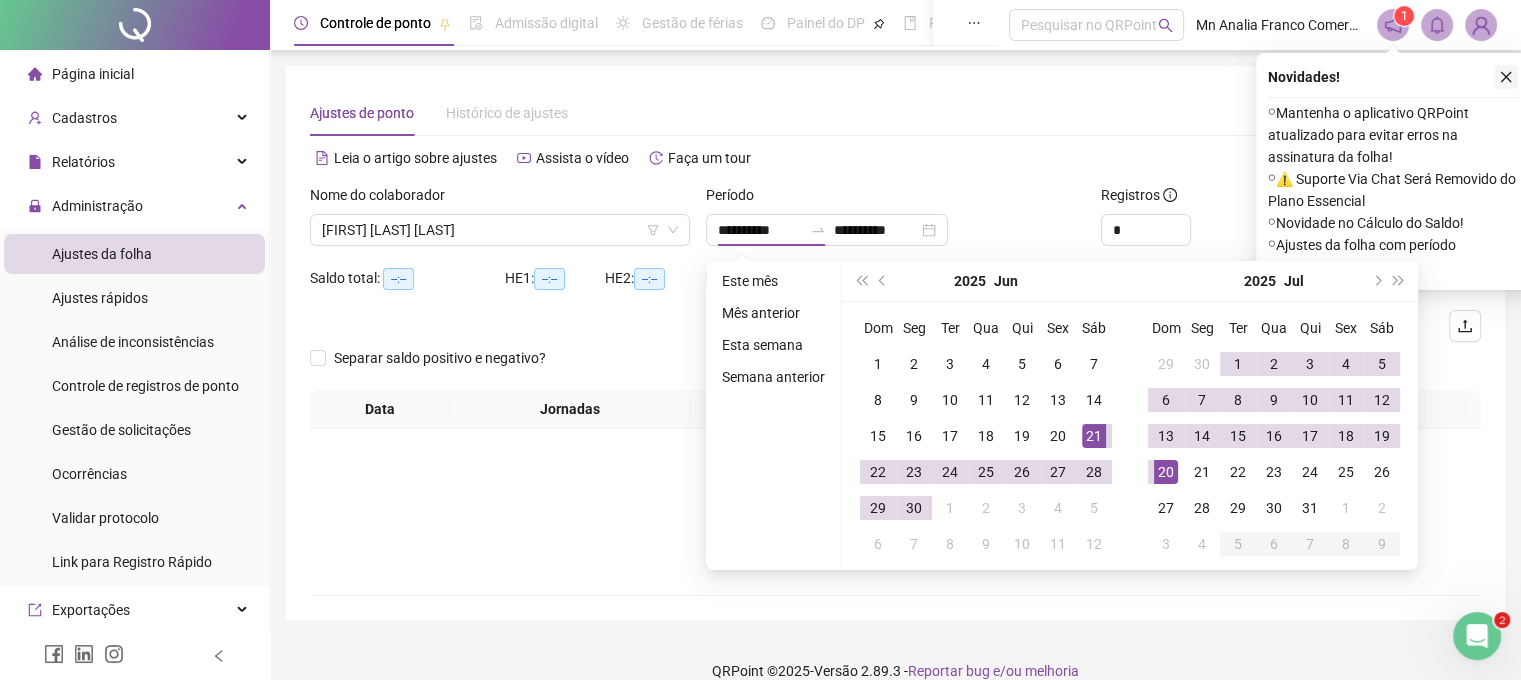 click 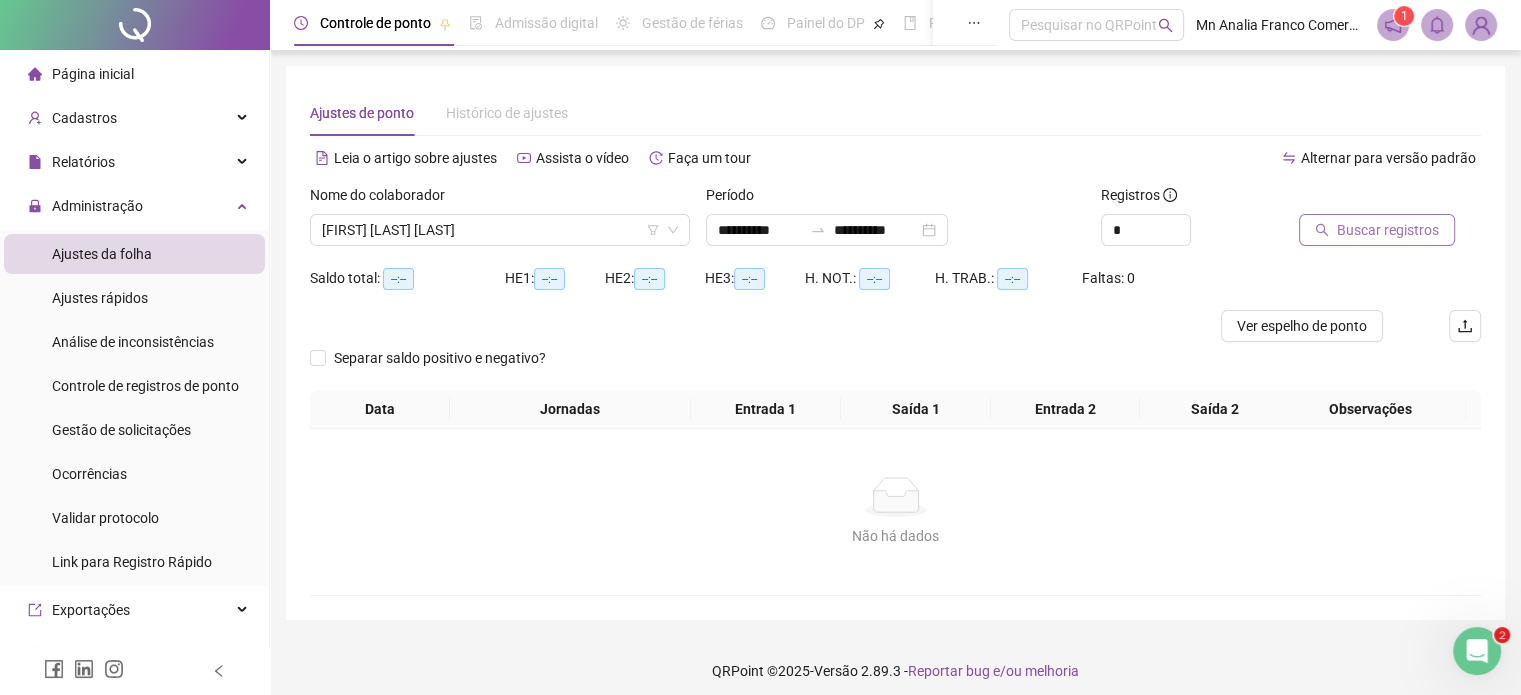 click on "Buscar registros" at bounding box center (1388, 230) 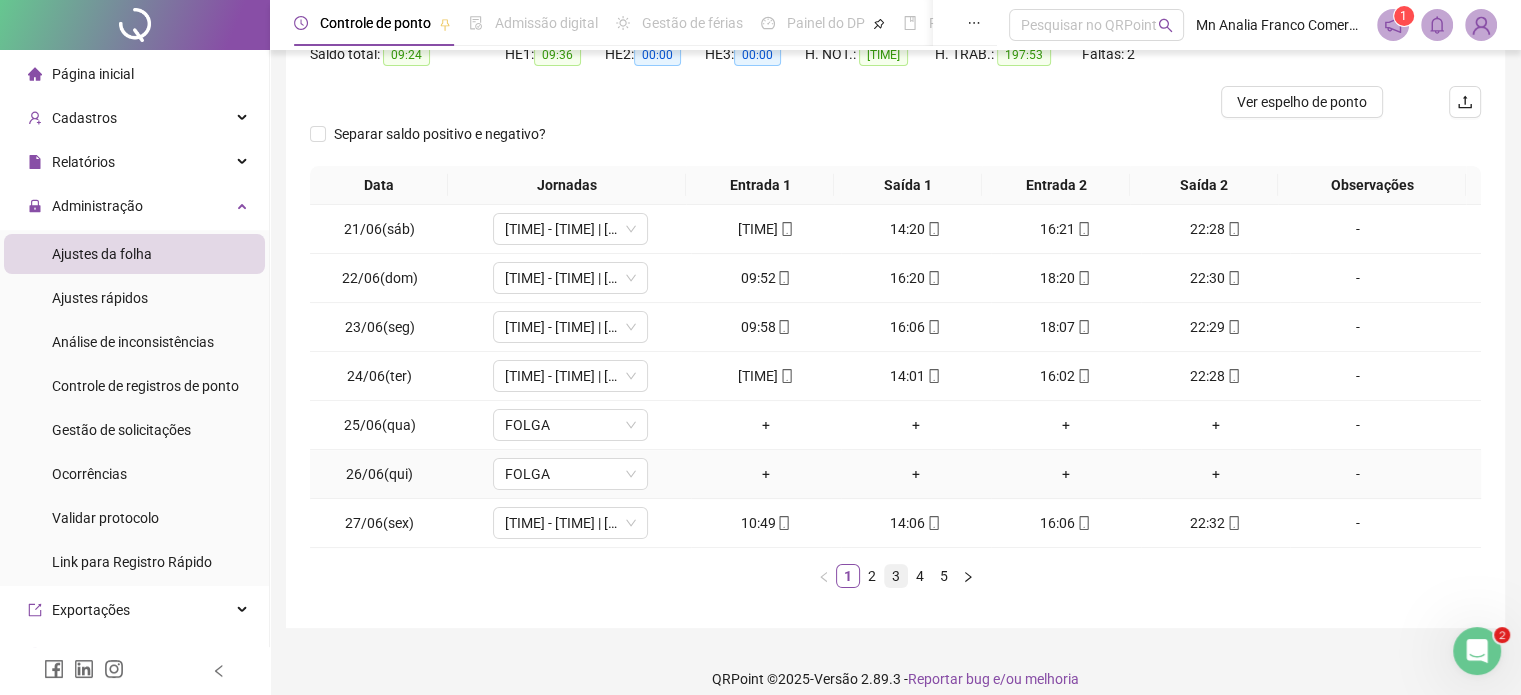 scroll, scrollTop: 241, scrollLeft: 0, axis: vertical 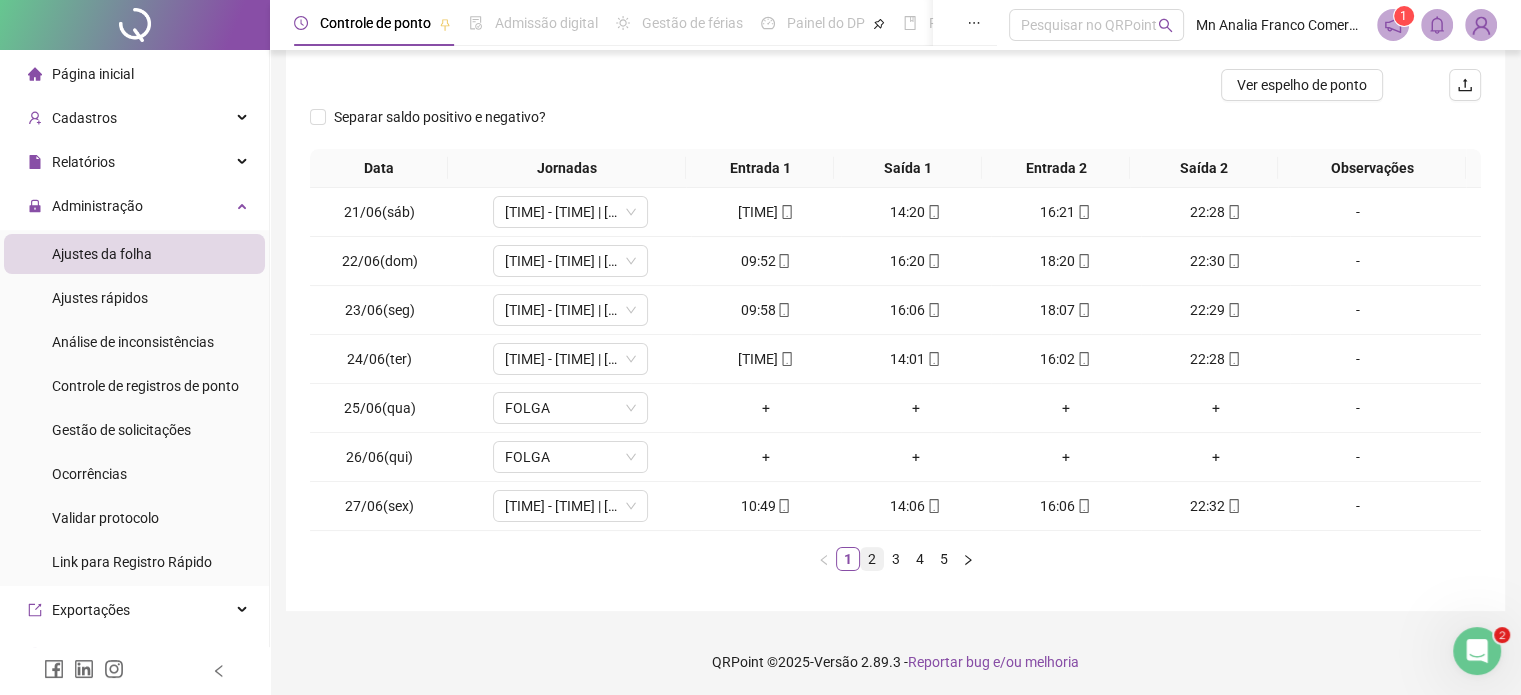click on "2" at bounding box center [872, 559] 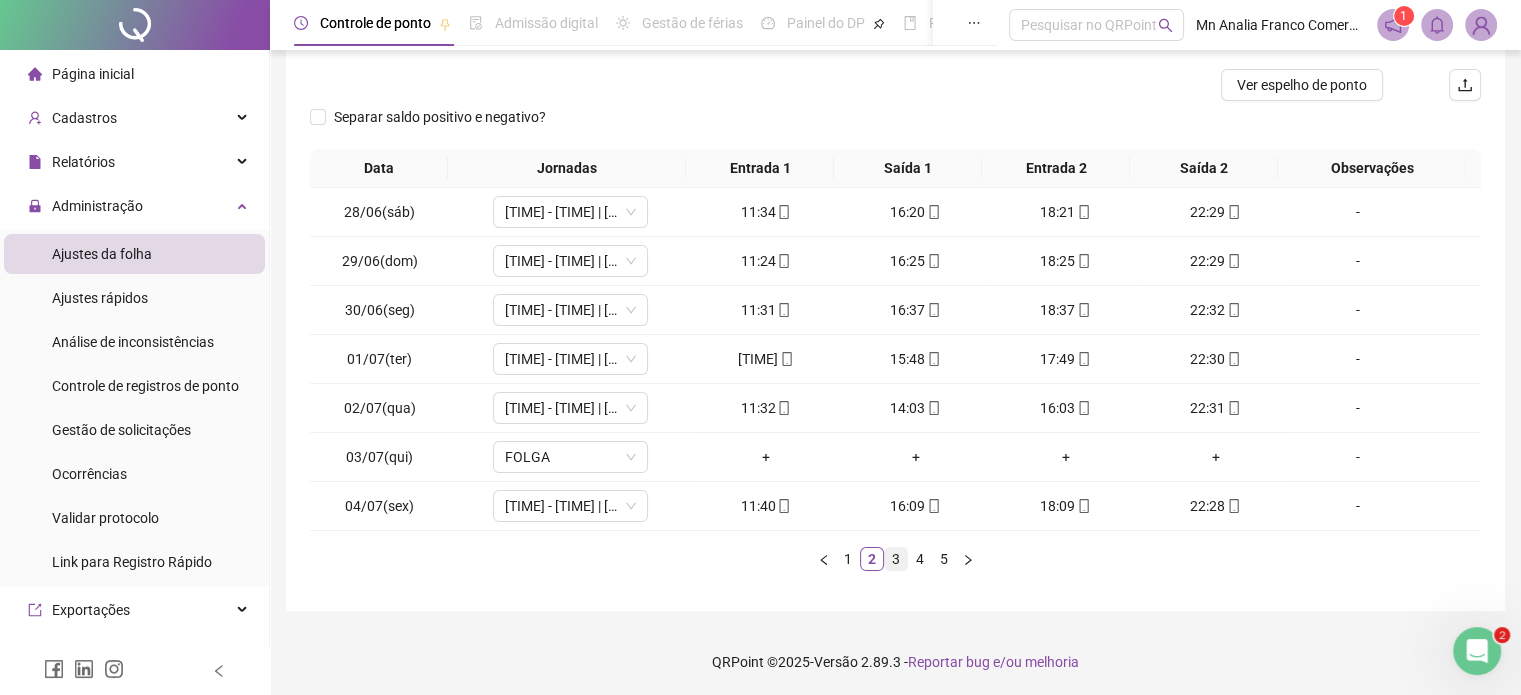 click on "3" at bounding box center [896, 559] 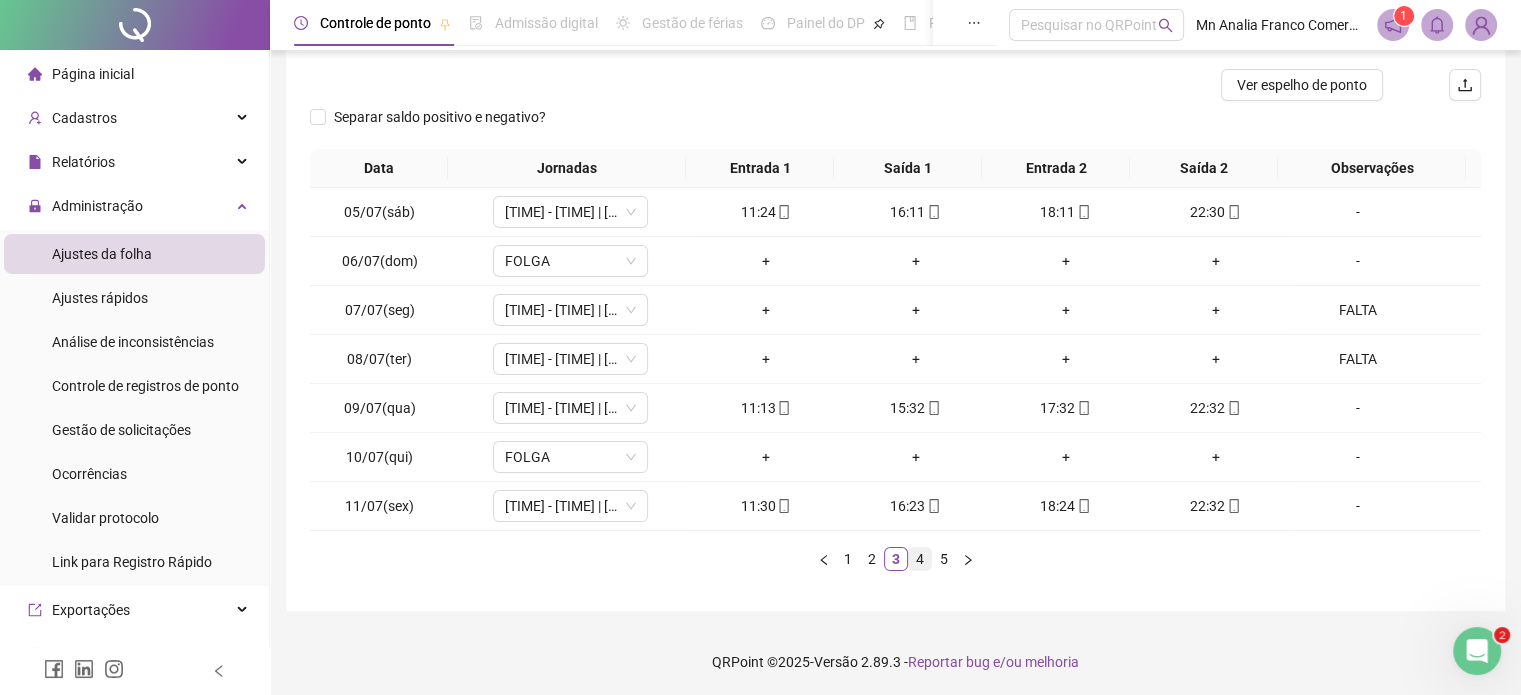 click on "4" at bounding box center [920, 559] 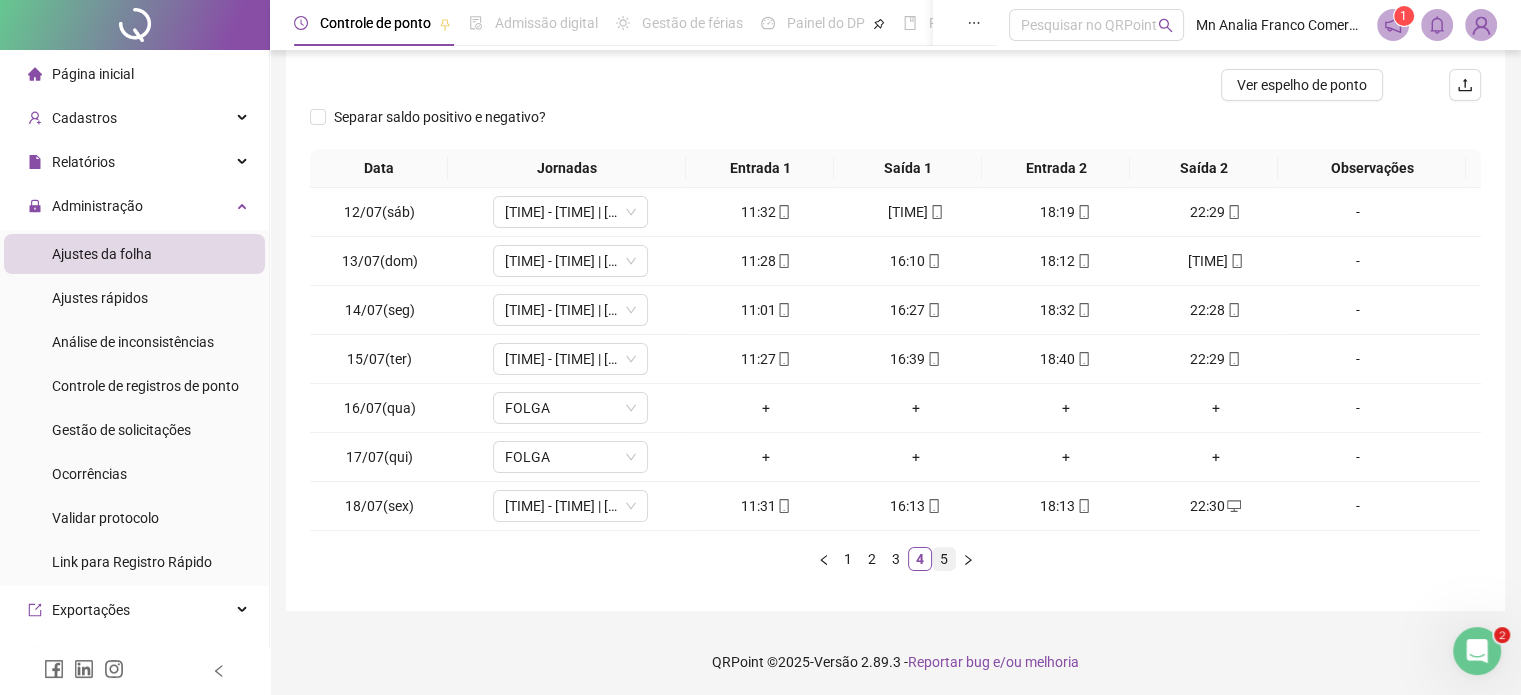click on "5" at bounding box center [944, 559] 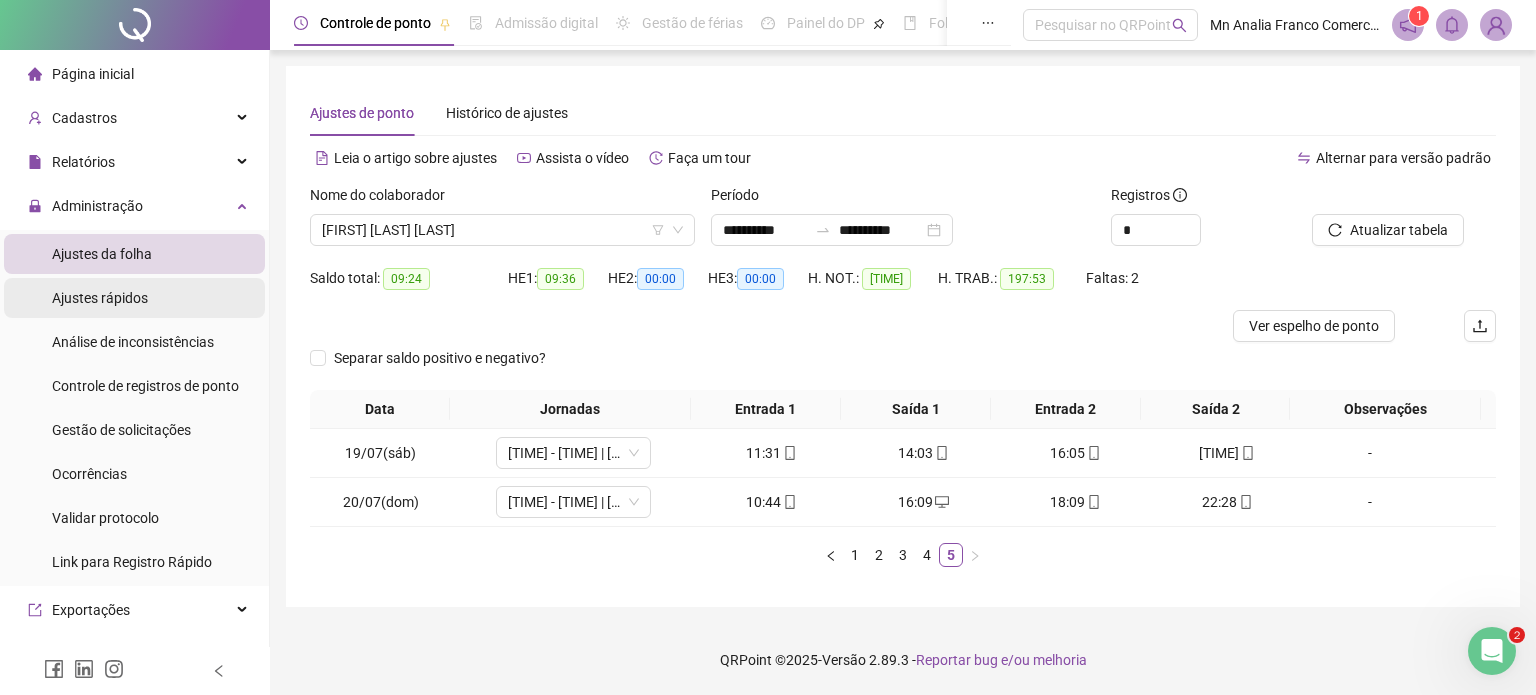 click on "Ajustes rápidos" at bounding box center (100, 298) 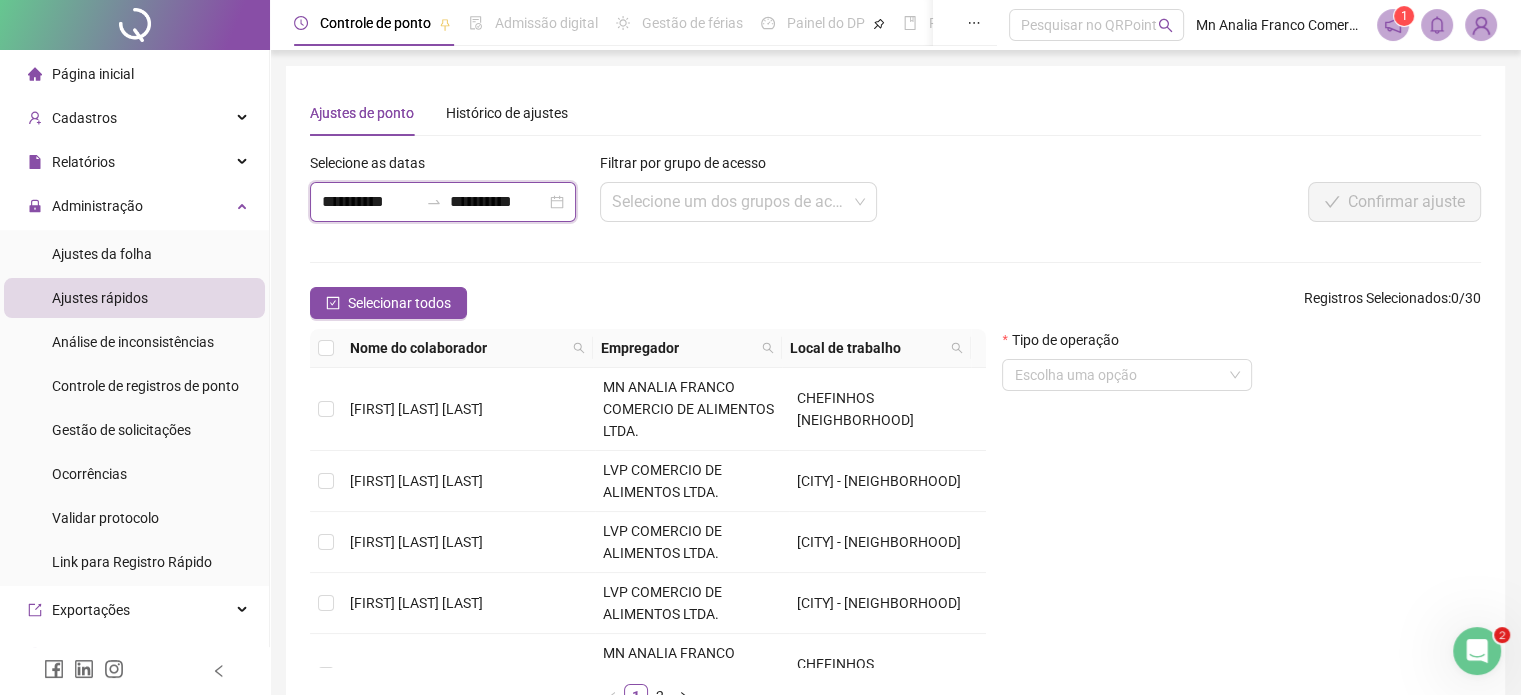 click on "**********" at bounding box center (370, 202) 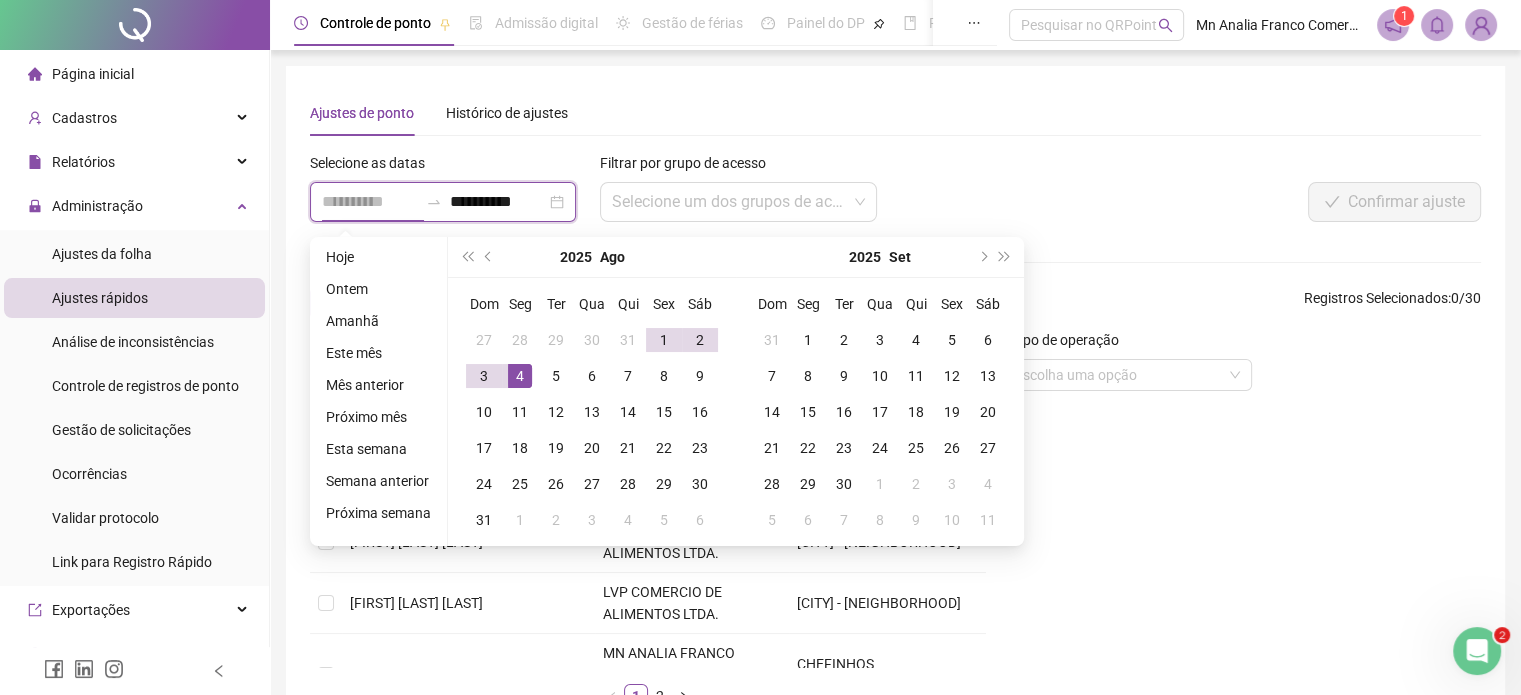 type on "**********" 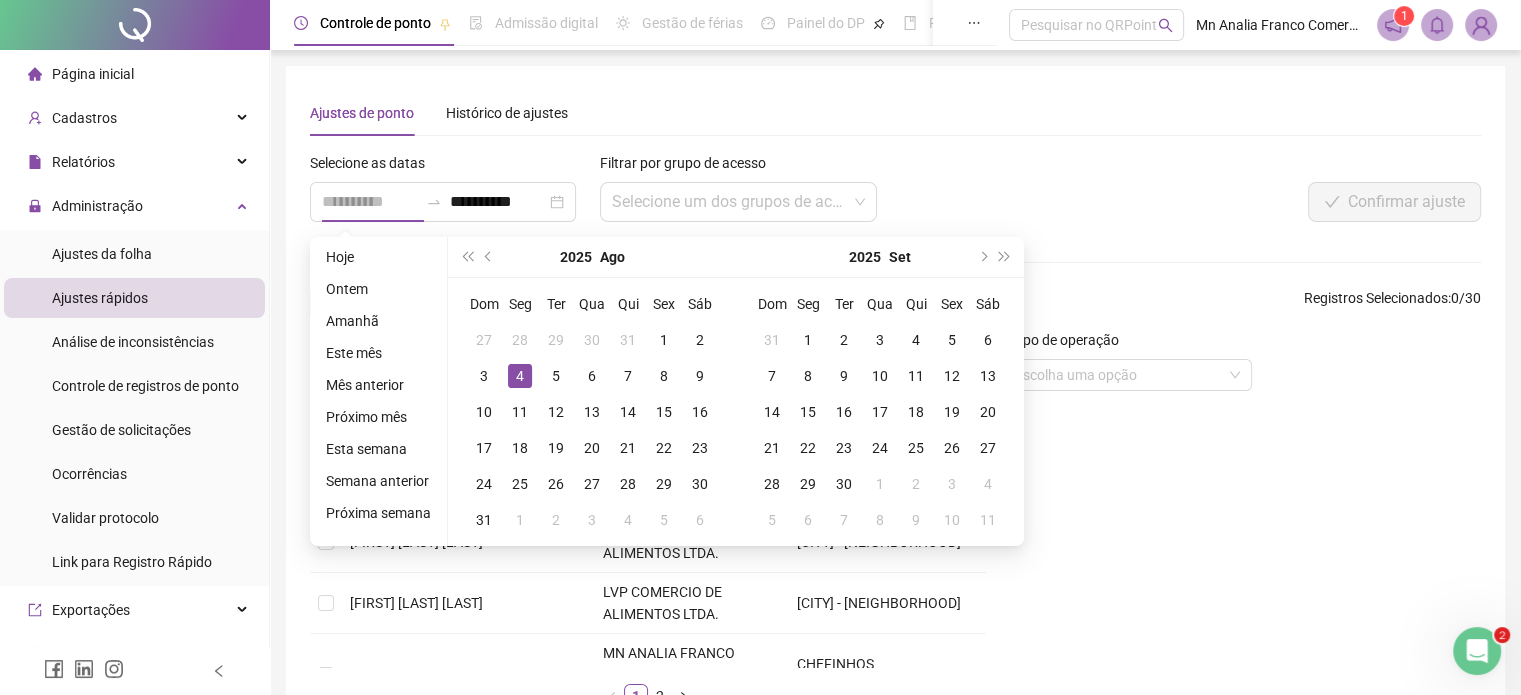 click on "4" at bounding box center [520, 376] 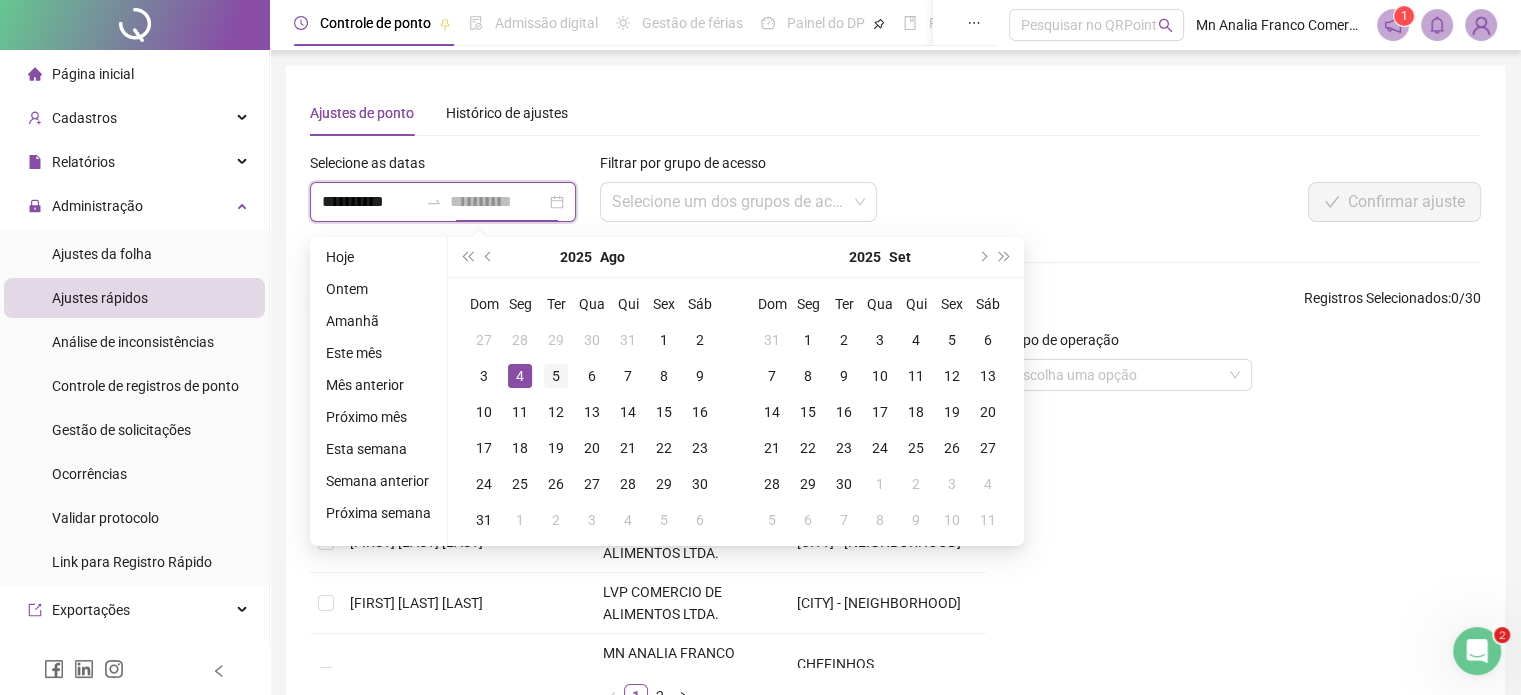 type on "**********" 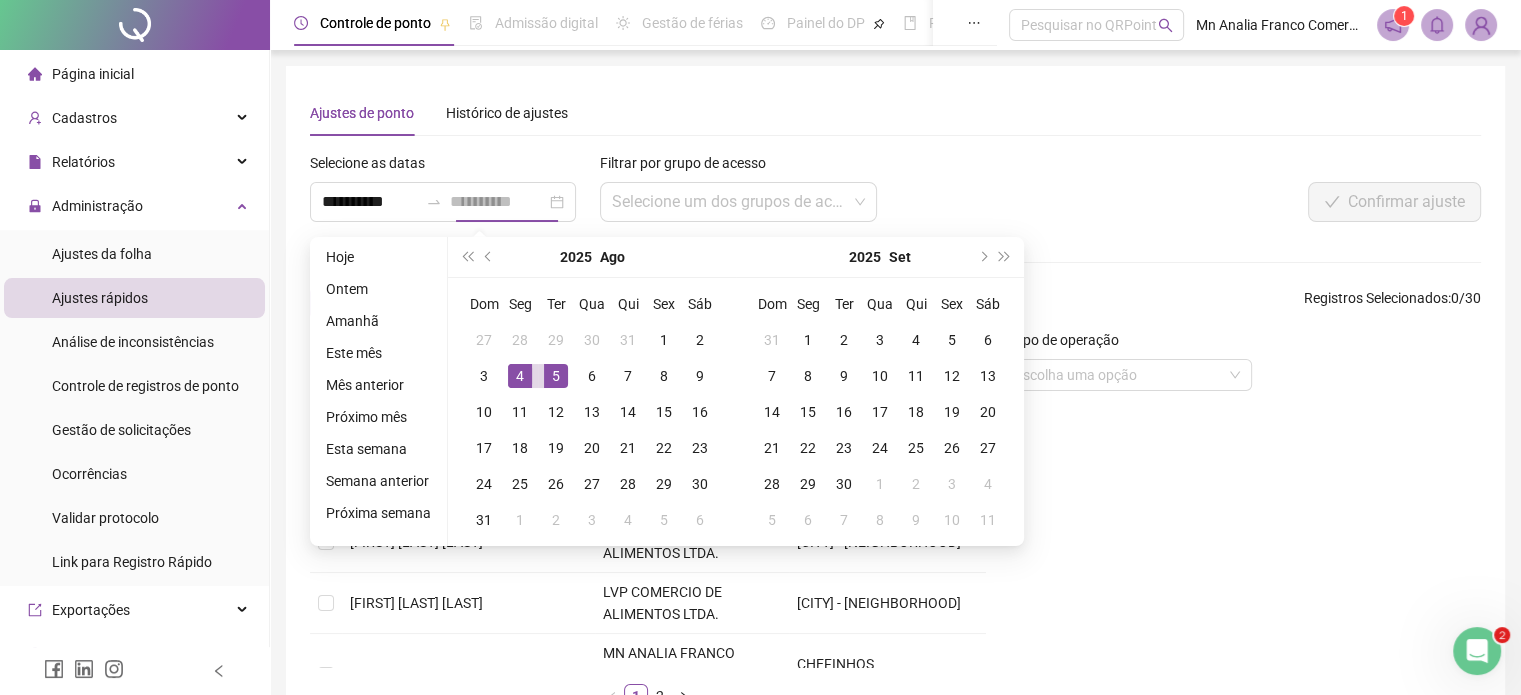 click on "5" at bounding box center [556, 376] 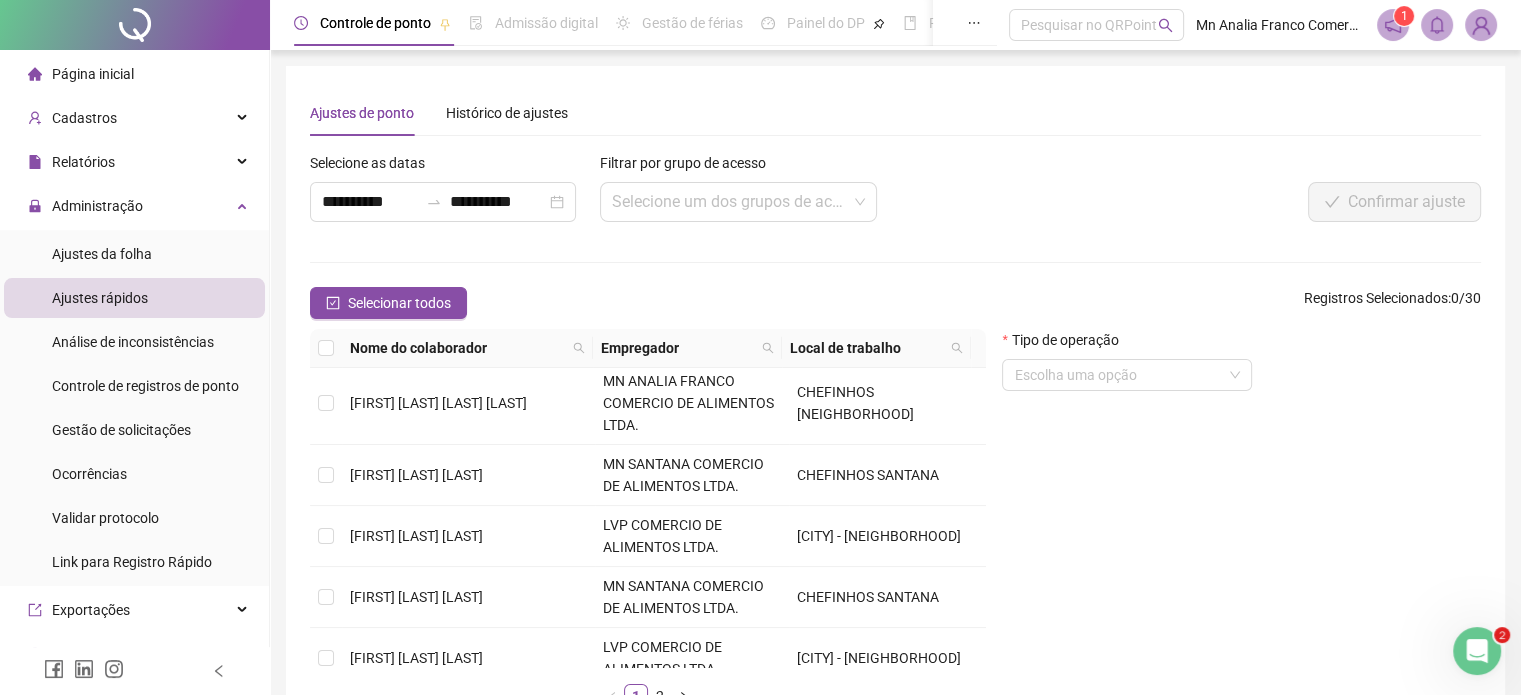 scroll, scrollTop: 700, scrollLeft: 0, axis: vertical 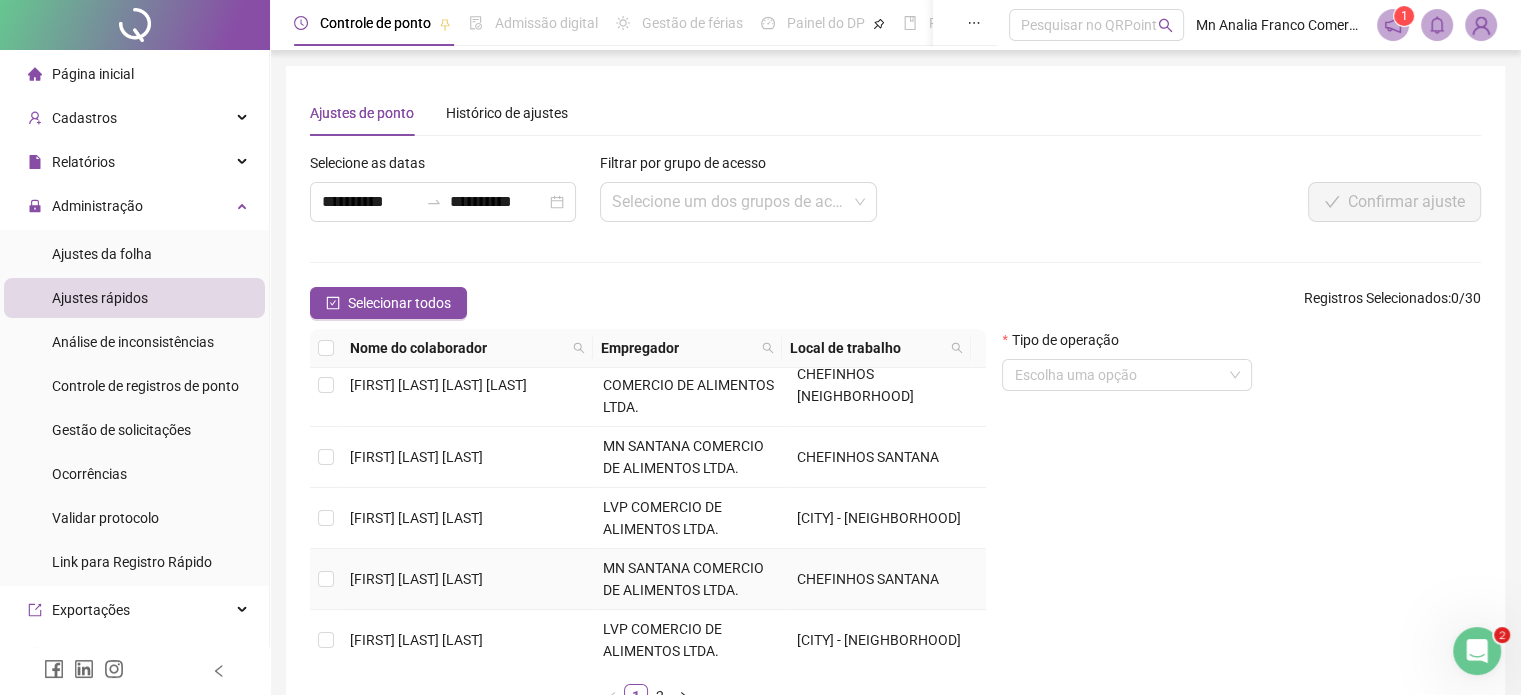 click on "[FIRST] [LAST] [LAST]" at bounding box center [468, 579] 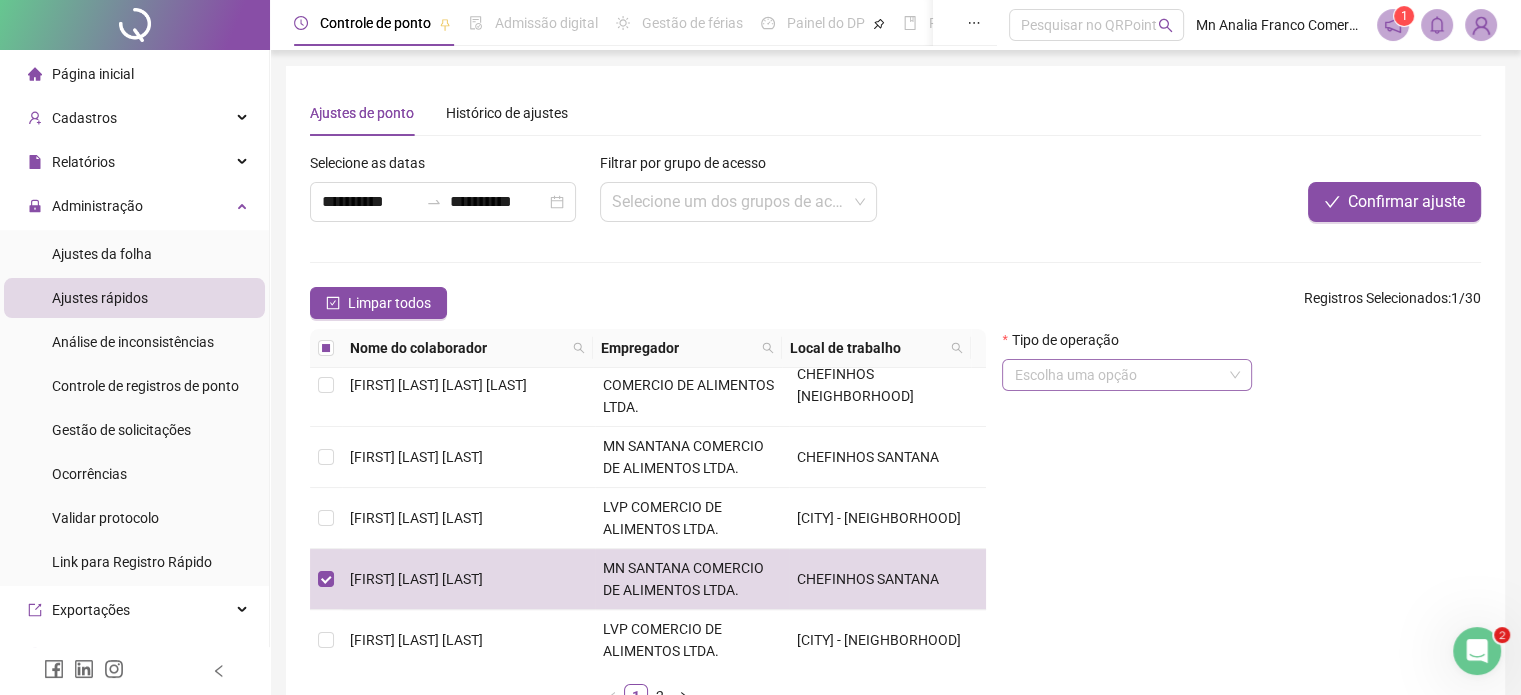 click at bounding box center [1118, 375] 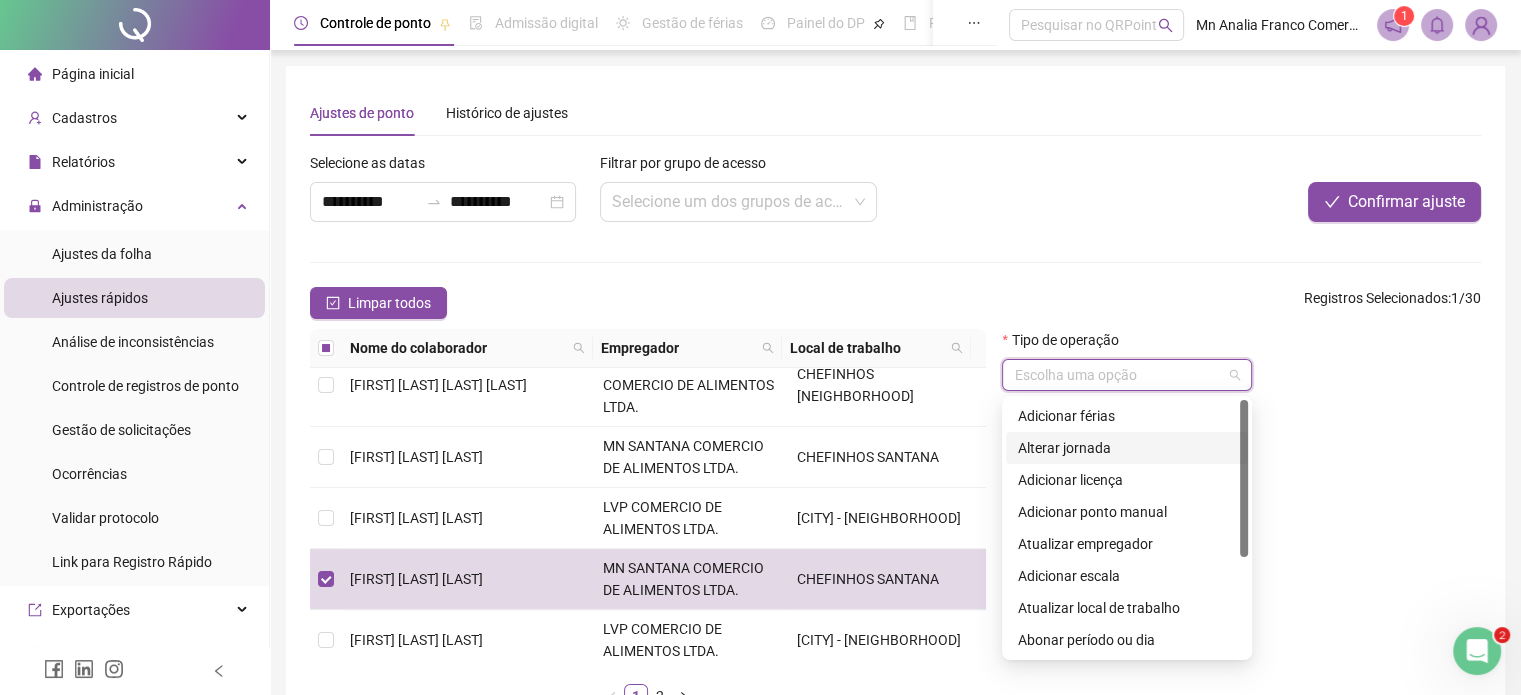 click on "Alterar jornada" at bounding box center [1127, 448] 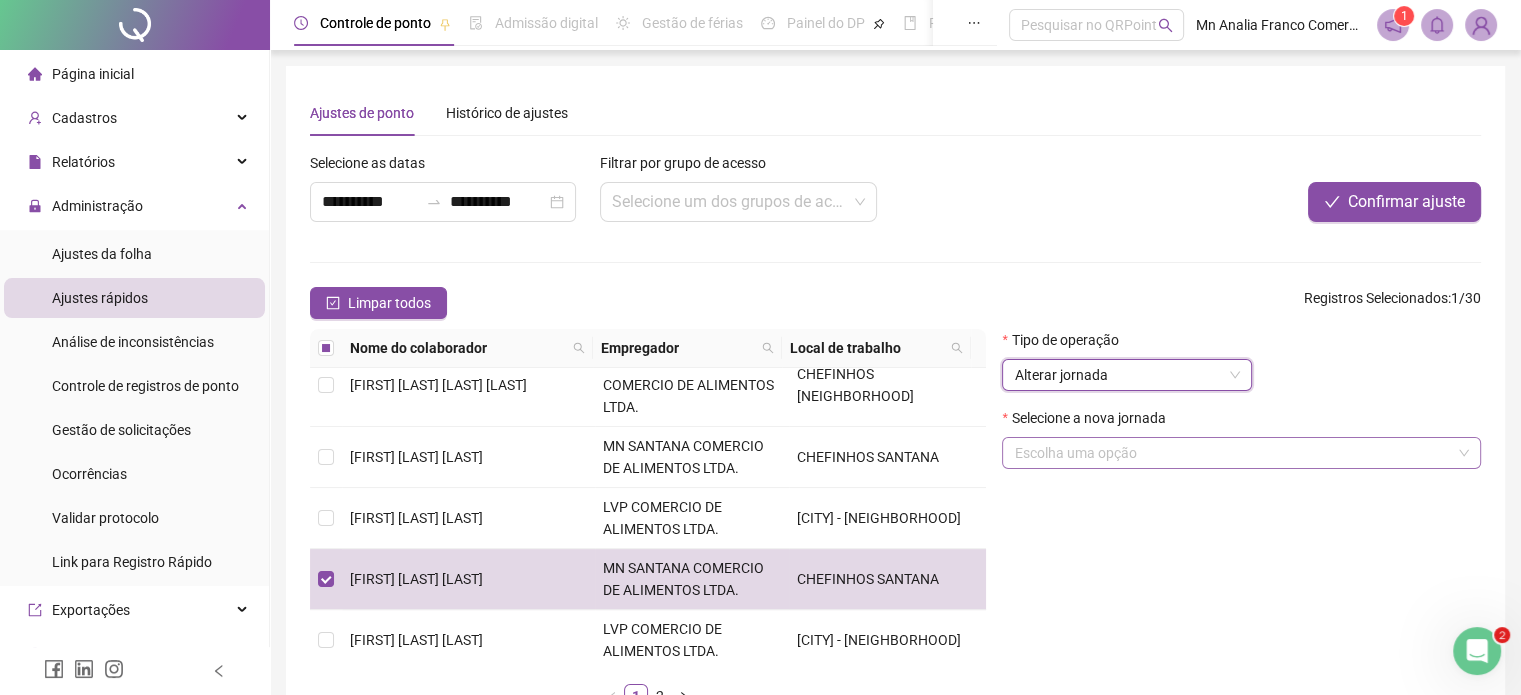 click at bounding box center (1232, 453) 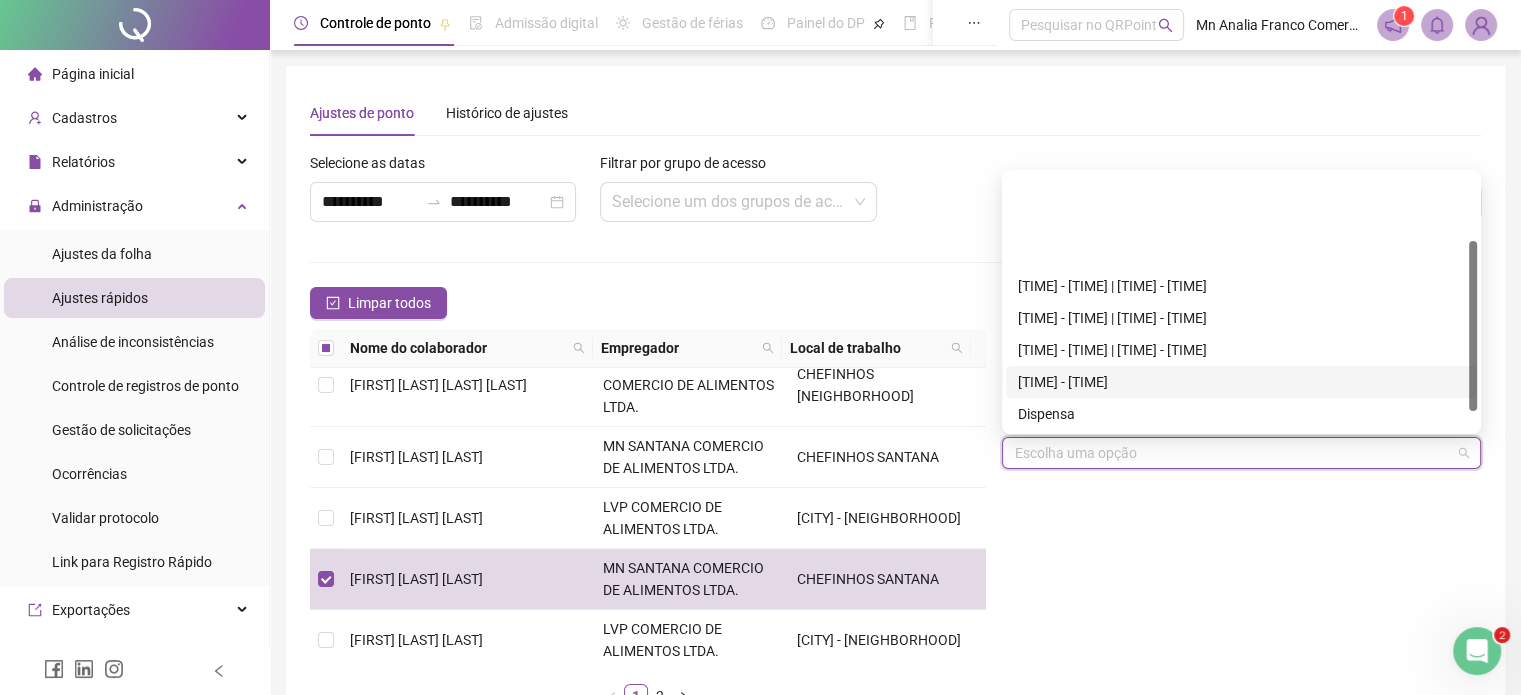 scroll, scrollTop: 128, scrollLeft: 0, axis: vertical 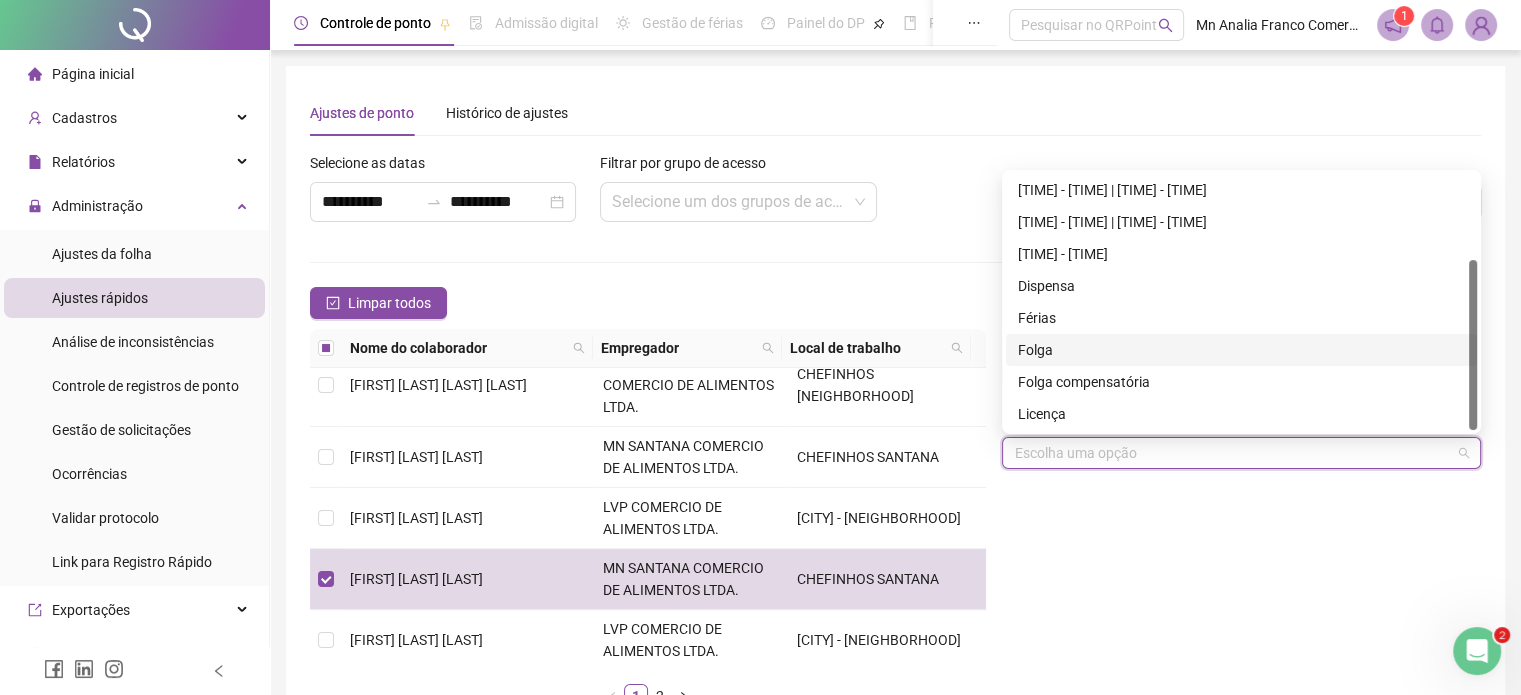 click on "Folga" at bounding box center [1241, 350] 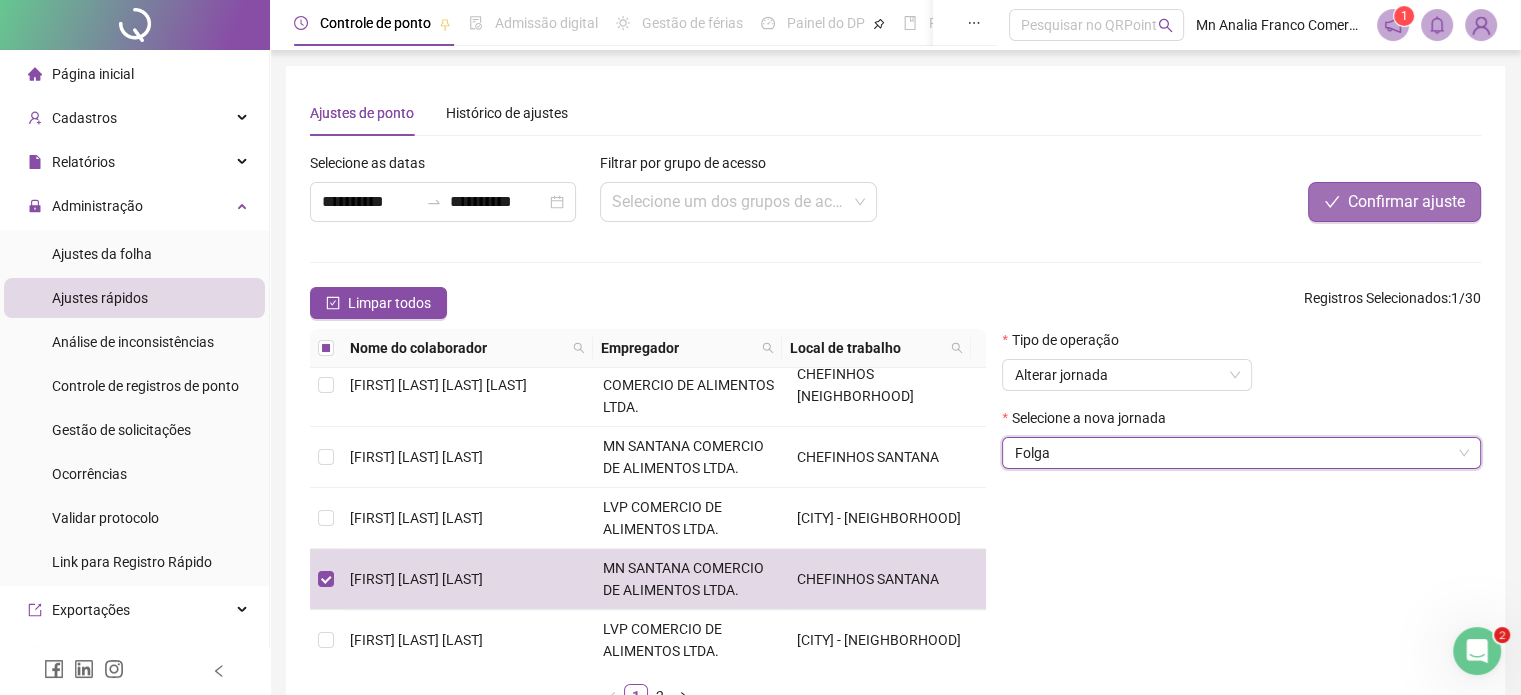 click on "Confirmar ajuste" at bounding box center [1406, 202] 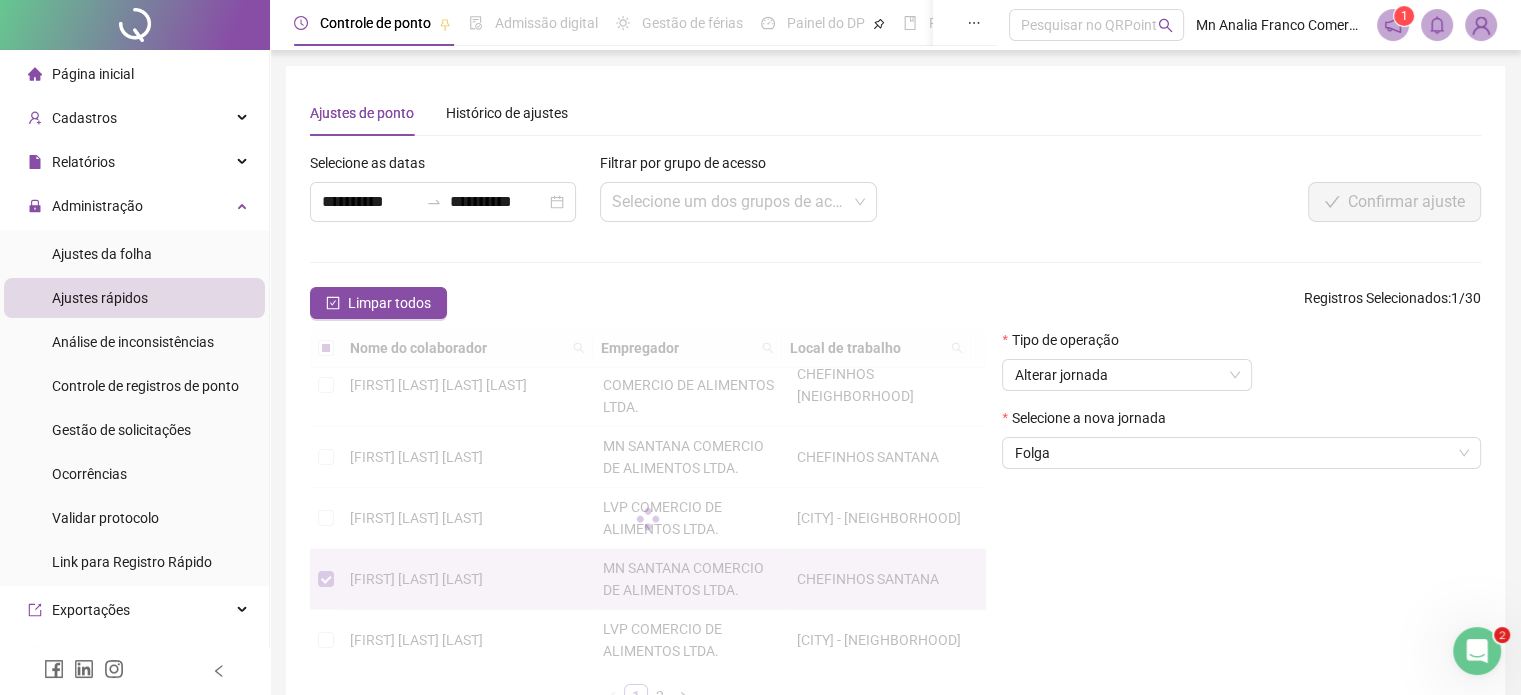 click at bounding box center (648, 518) 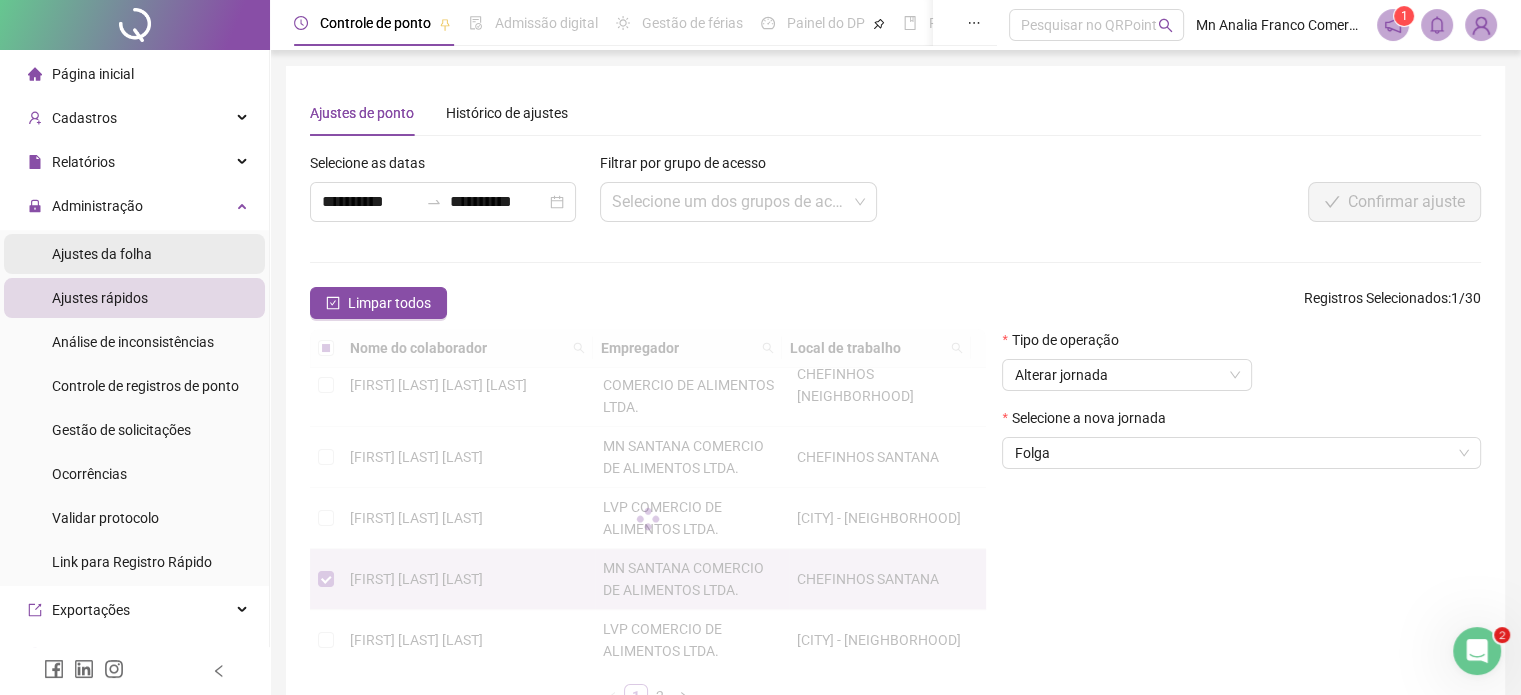 drag, startPoint x: 110, startPoint y: 237, endPoint x: 118, endPoint y: 251, distance: 16.124516 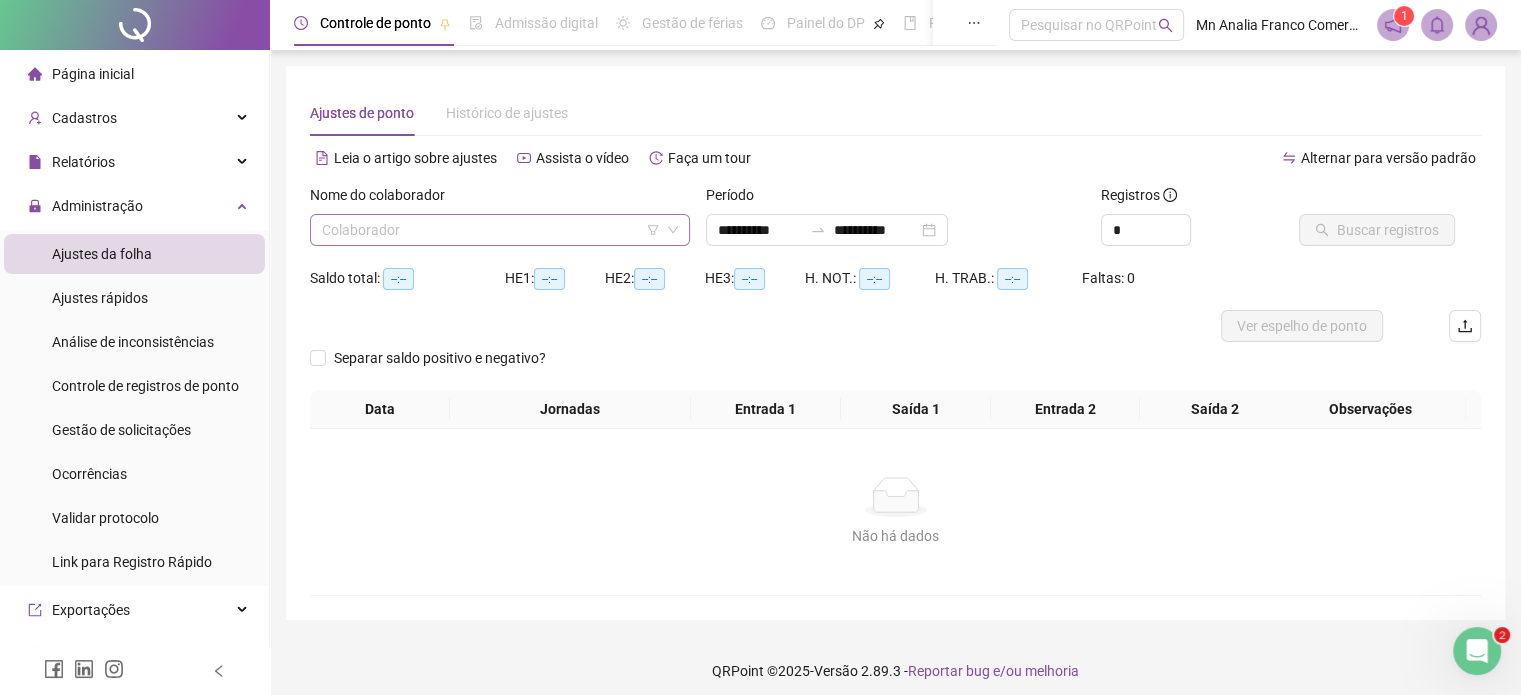 click on "Nome do colaborador" at bounding box center (500, 199) 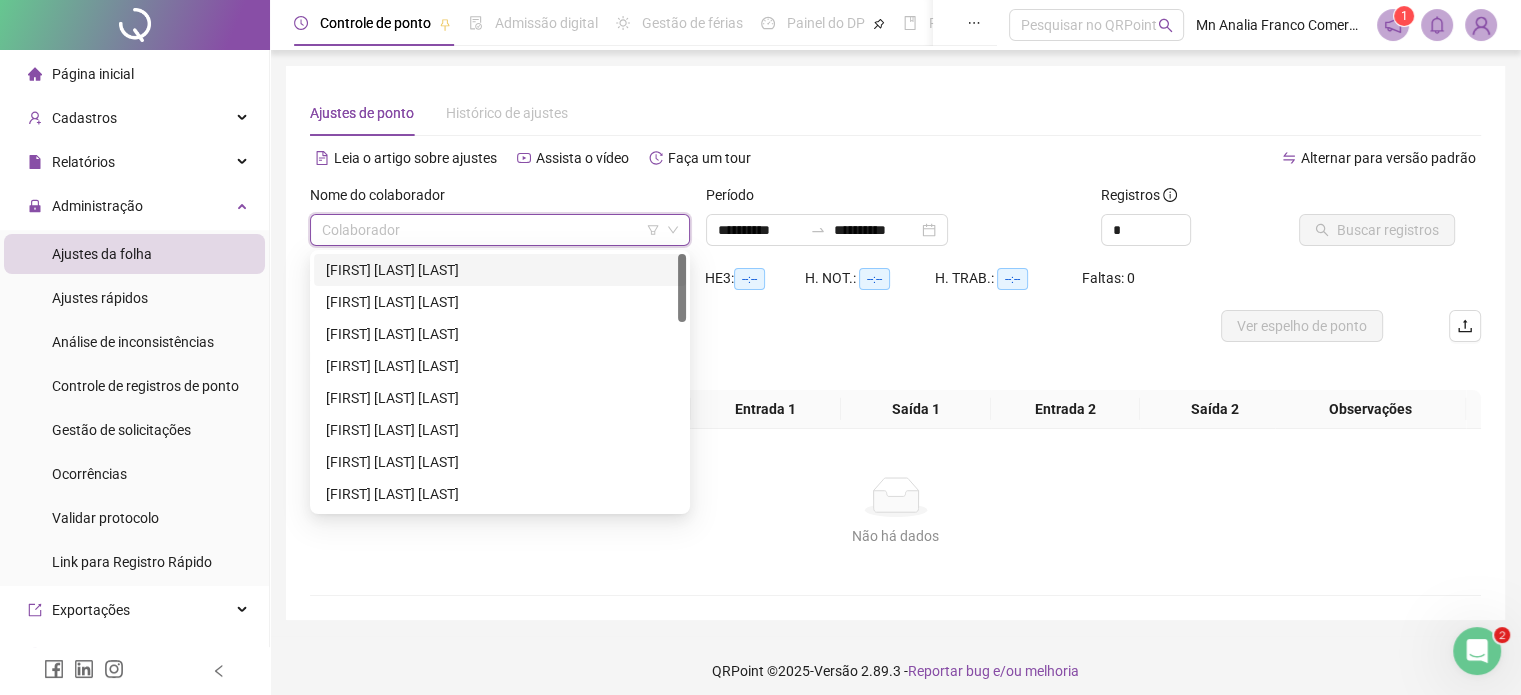 click on "[FIRST] [LAST] [LAST]" at bounding box center [500, 270] 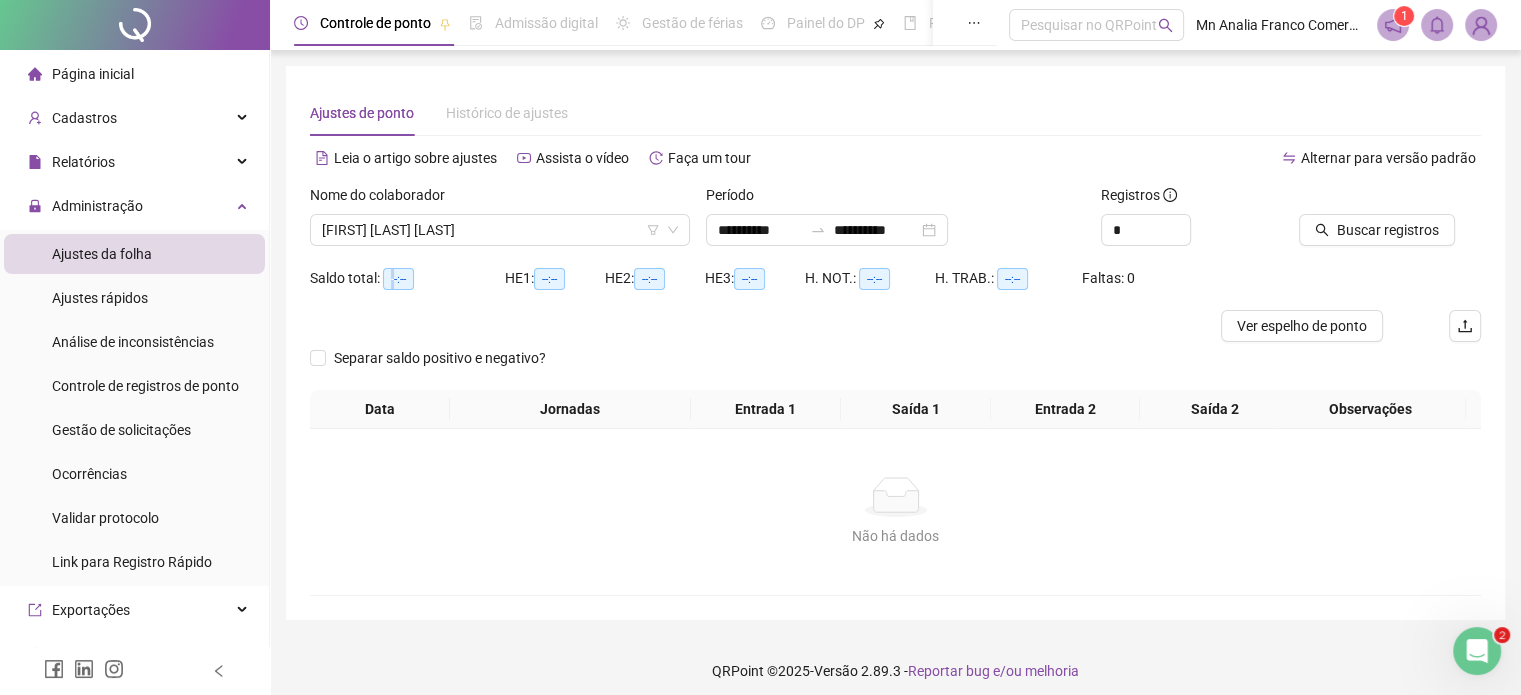 click on "Saldo total:   --:--" at bounding box center [407, 278] 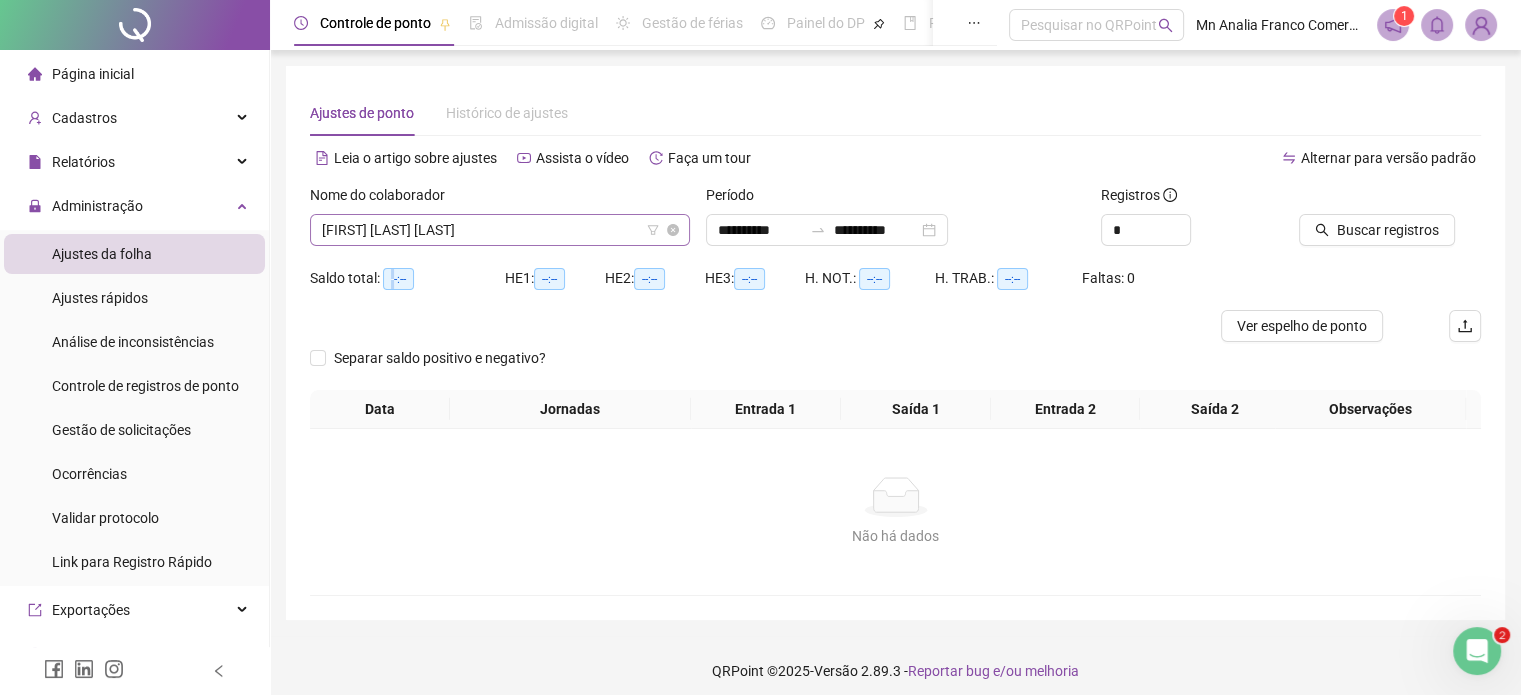 click on "[FIRST] [LAST] [LAST]" at bounding box center [500, 230] 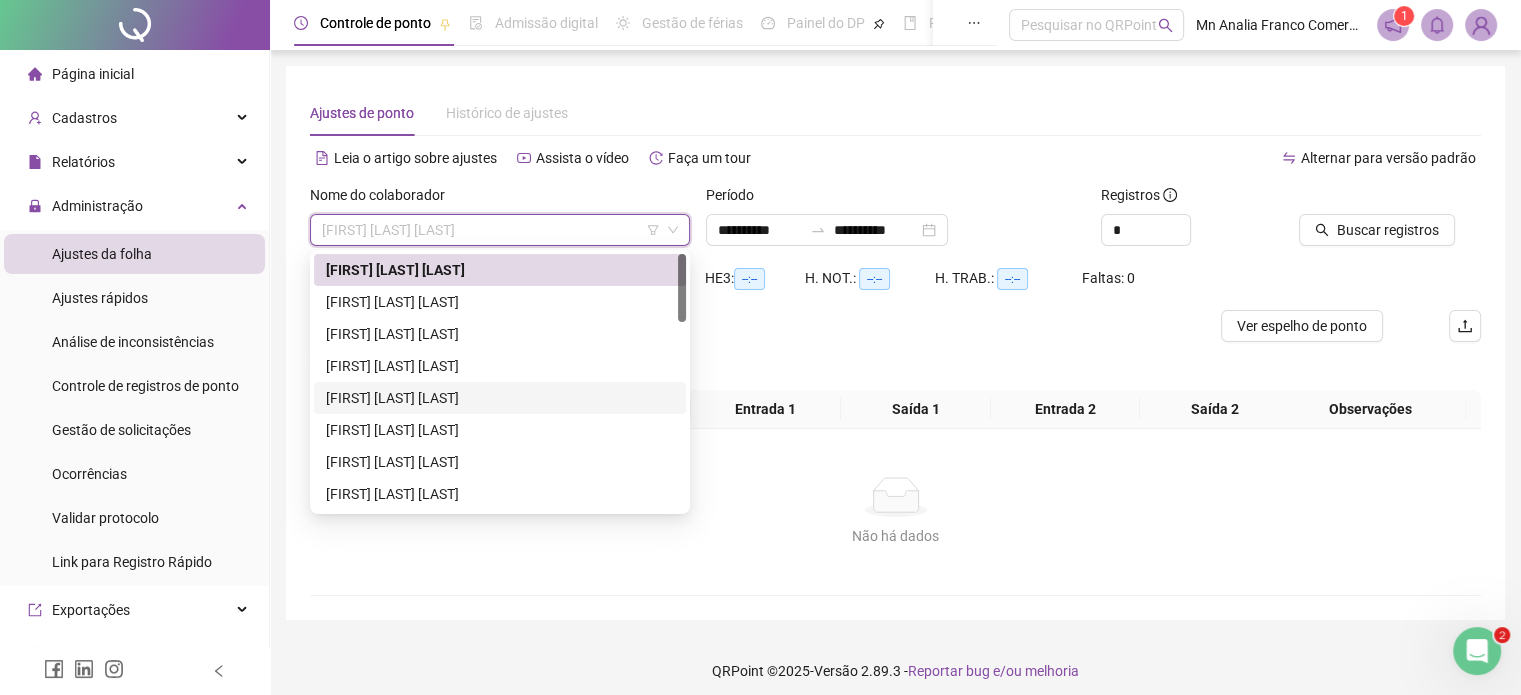 click on "[FIRST] [LAST] [LAST]" at bounding box center (500, 398) 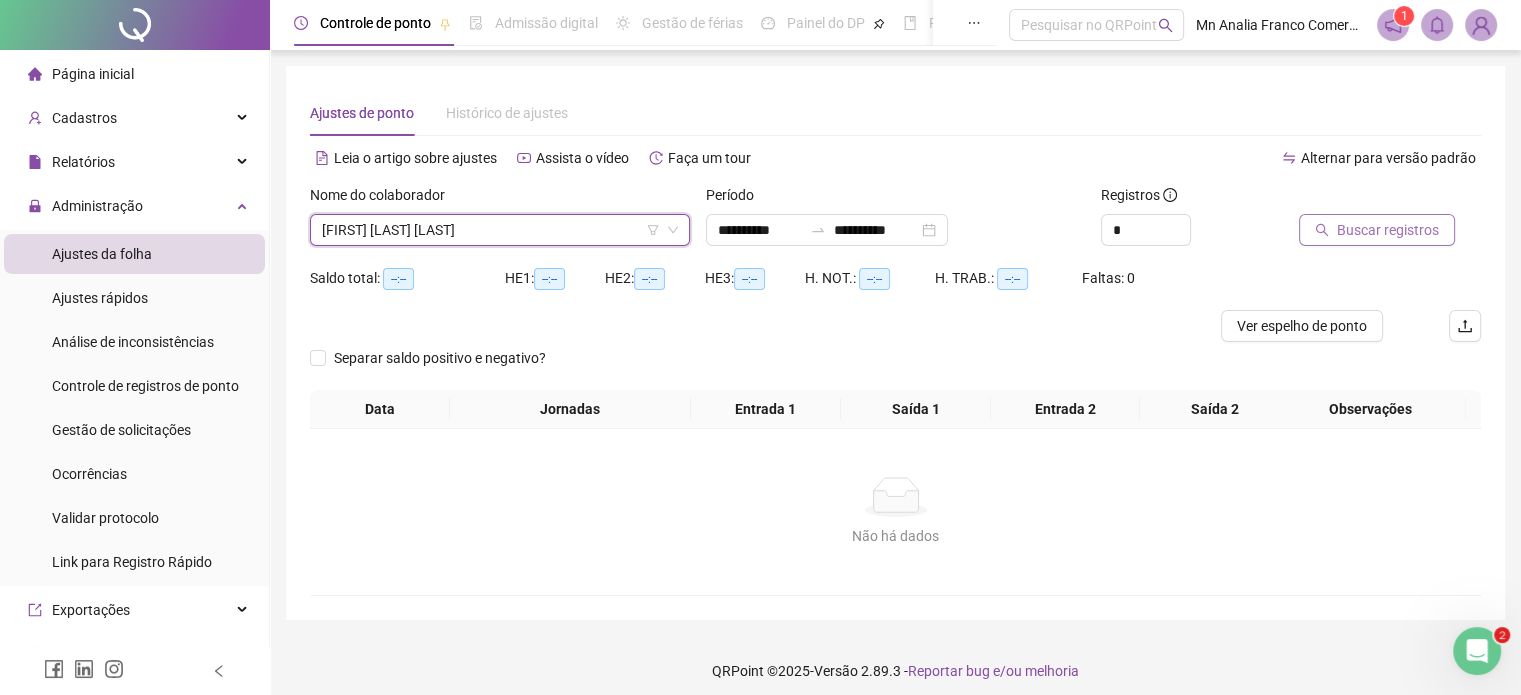 click on "Buscar registros" at bounding box center (1388, 230) 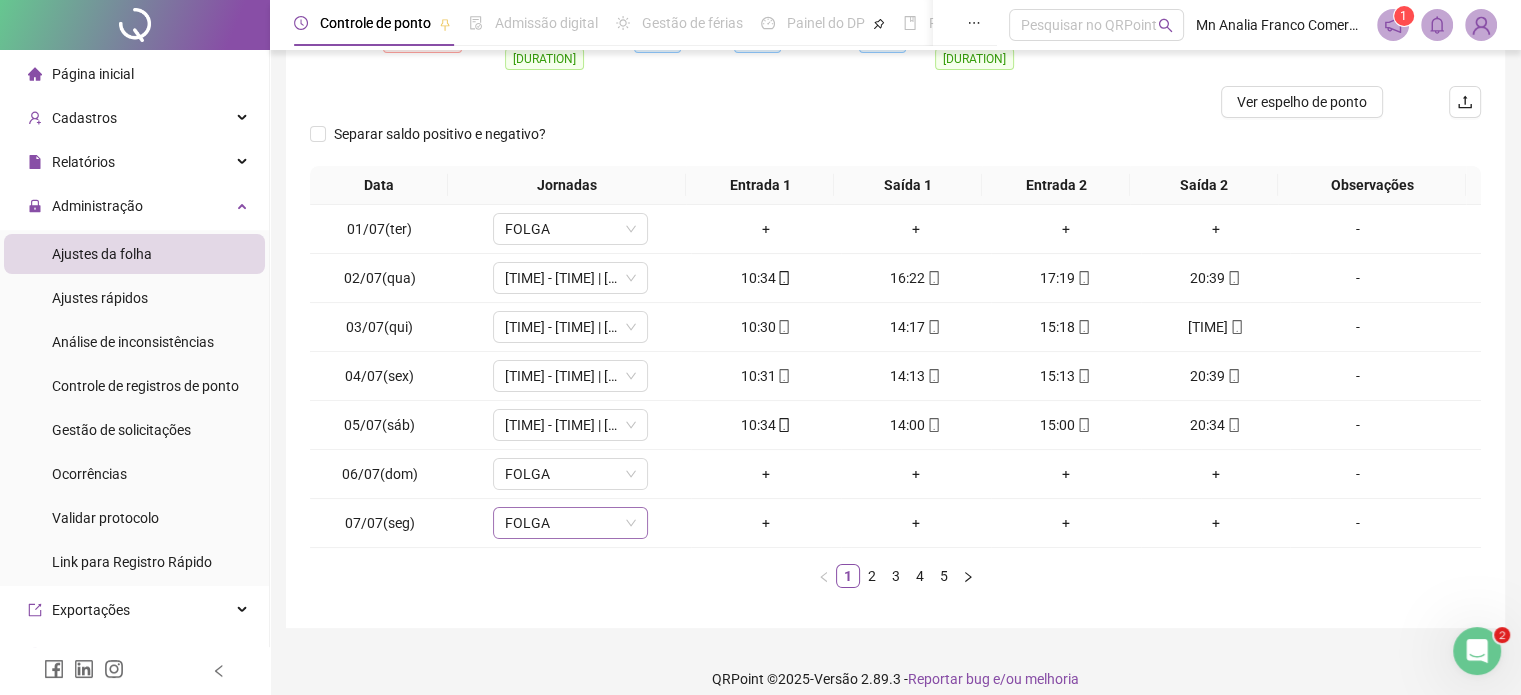 scroll, scrollTop: 241, scrollLeft: 0, axis: vertical 